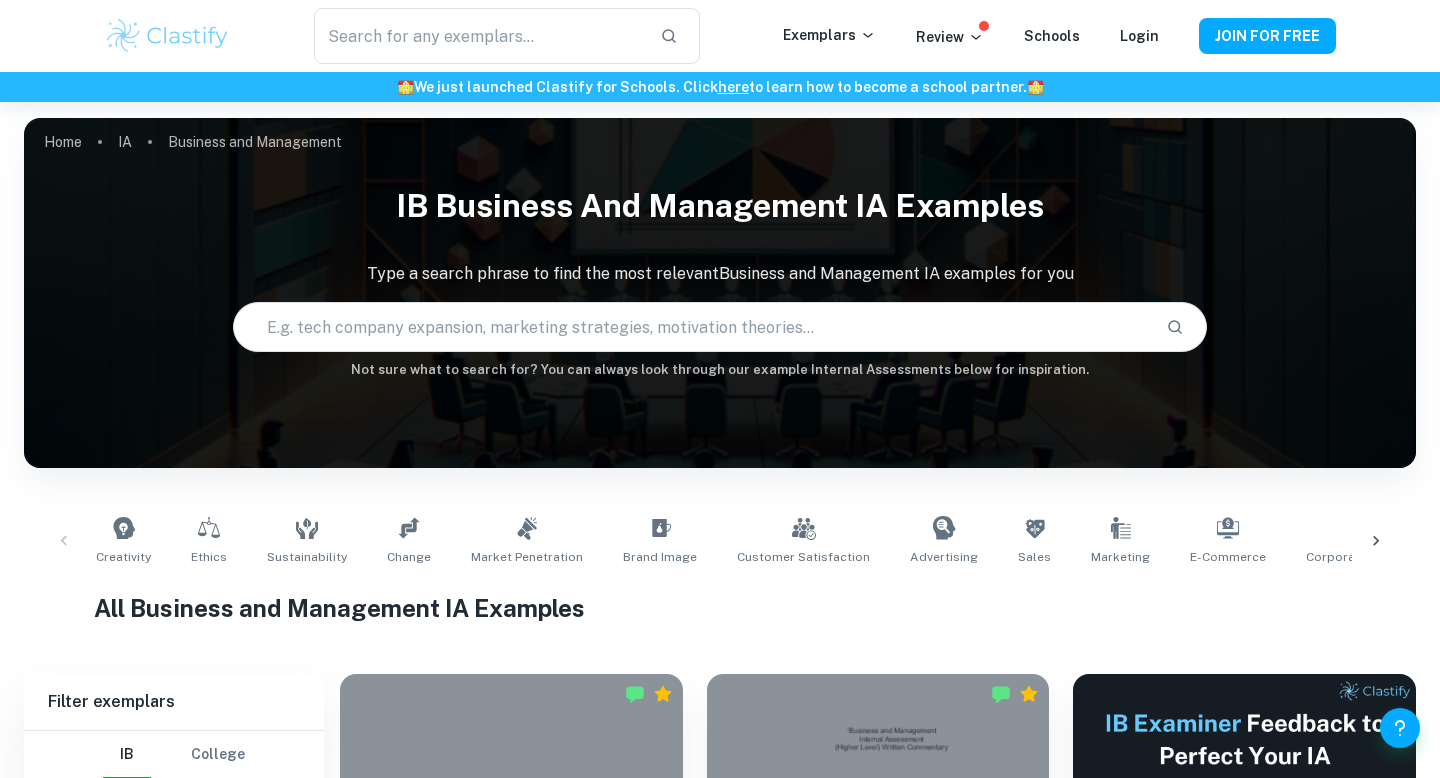 scroll, scrollTop: 9619, scrollLeft: 0, axis: vertical 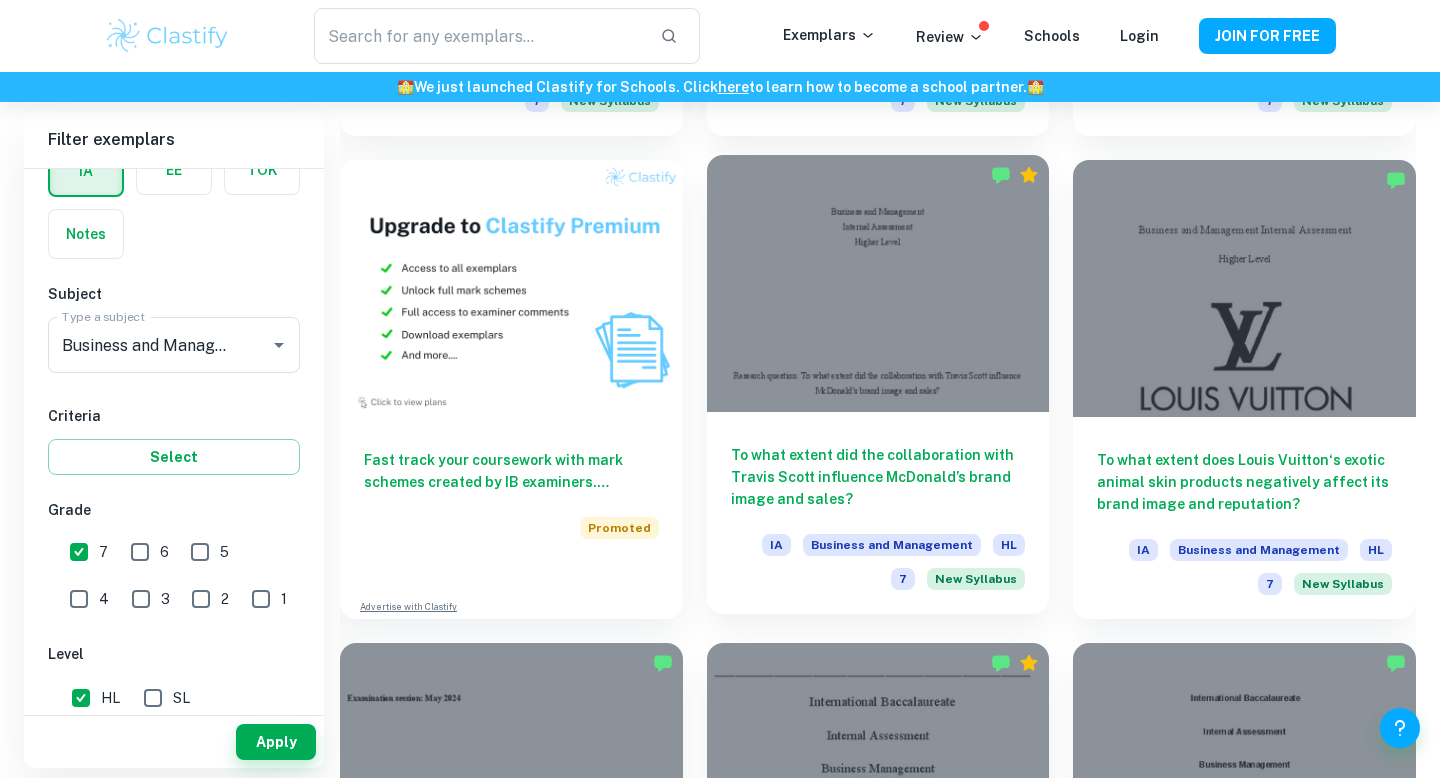 click on "To what extent did the collaboration with Travis Scott influence McDonald’s brand image and sales?" at bounding box center [878, 477] 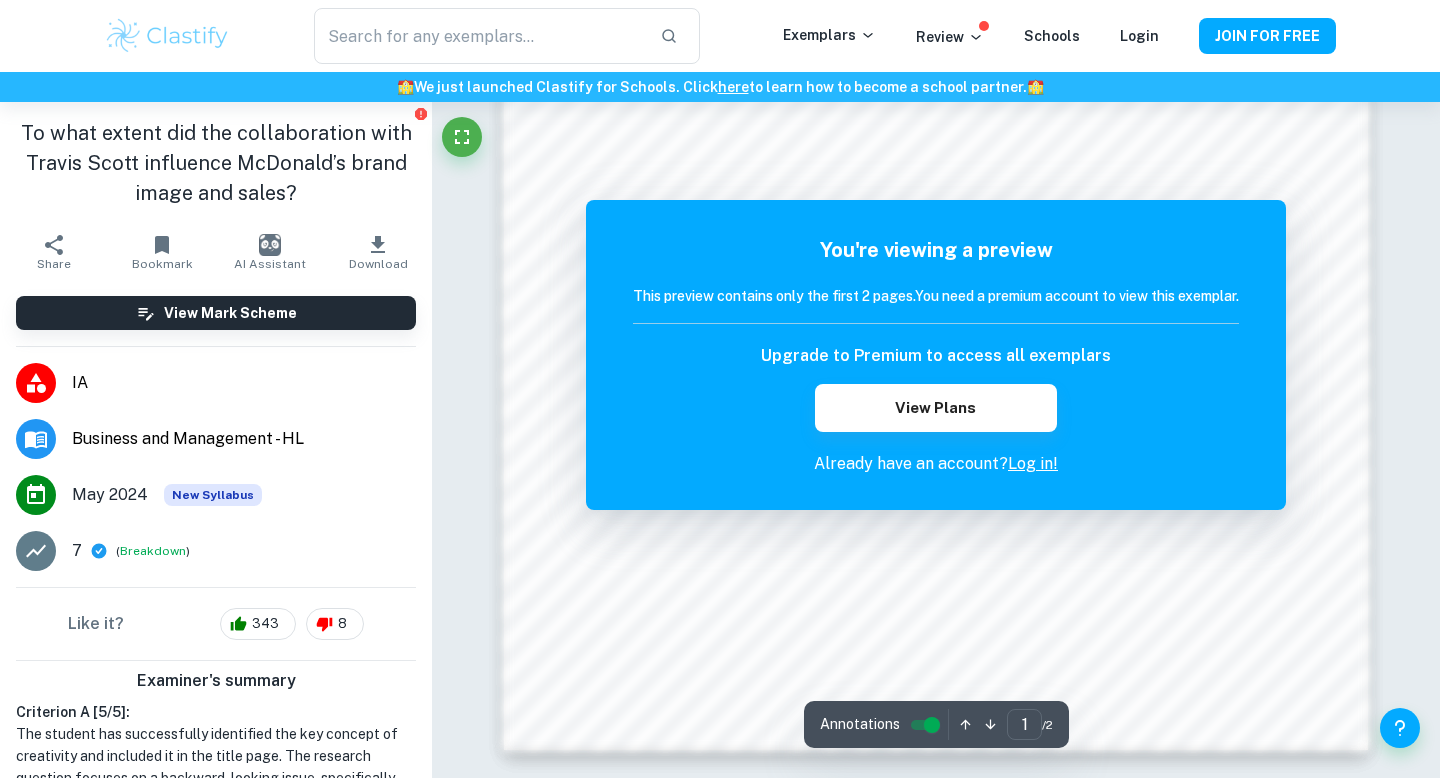 scroll, scrollTop: 1932, scrollLeft: 0, axis: vertical 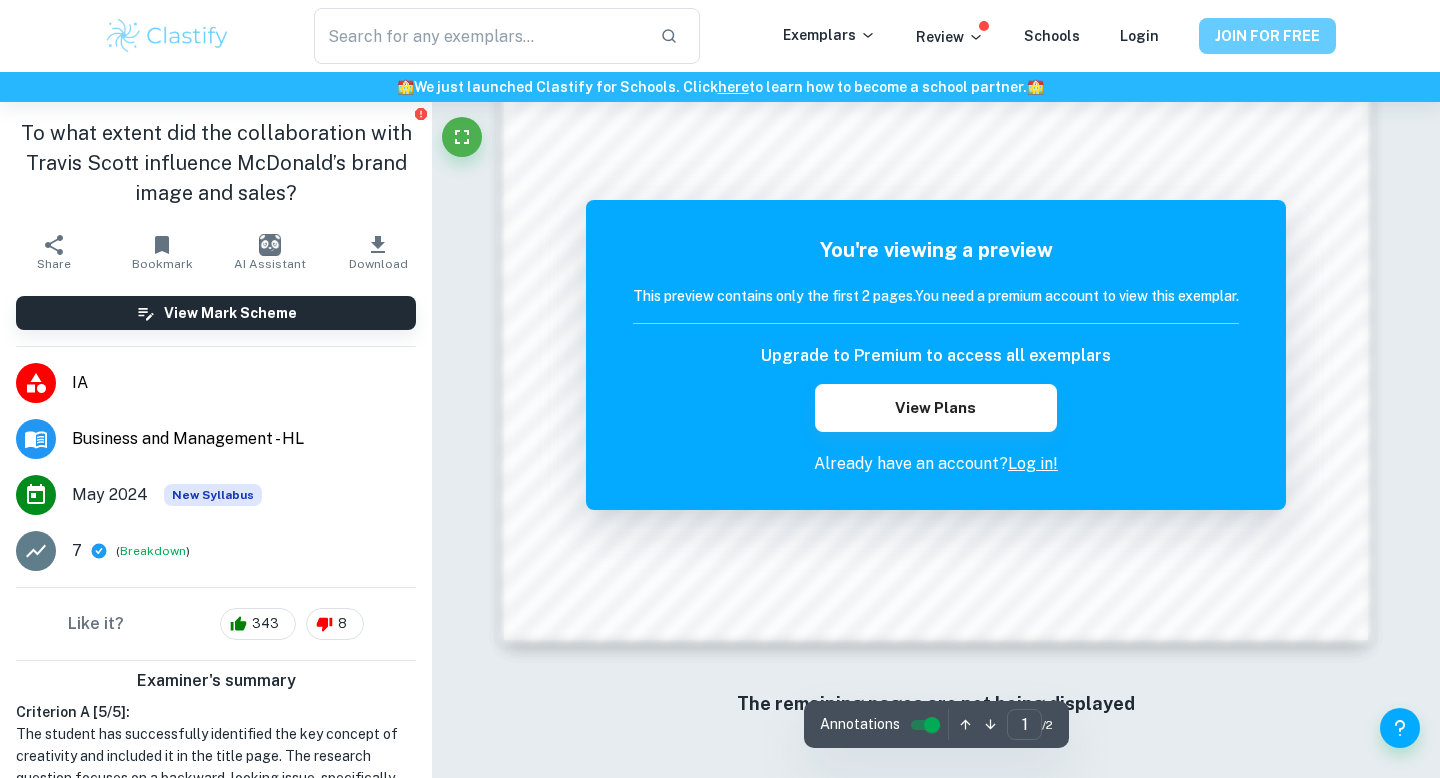 click on "JOIN FOR FREE" at bounding box center (1267, 36) 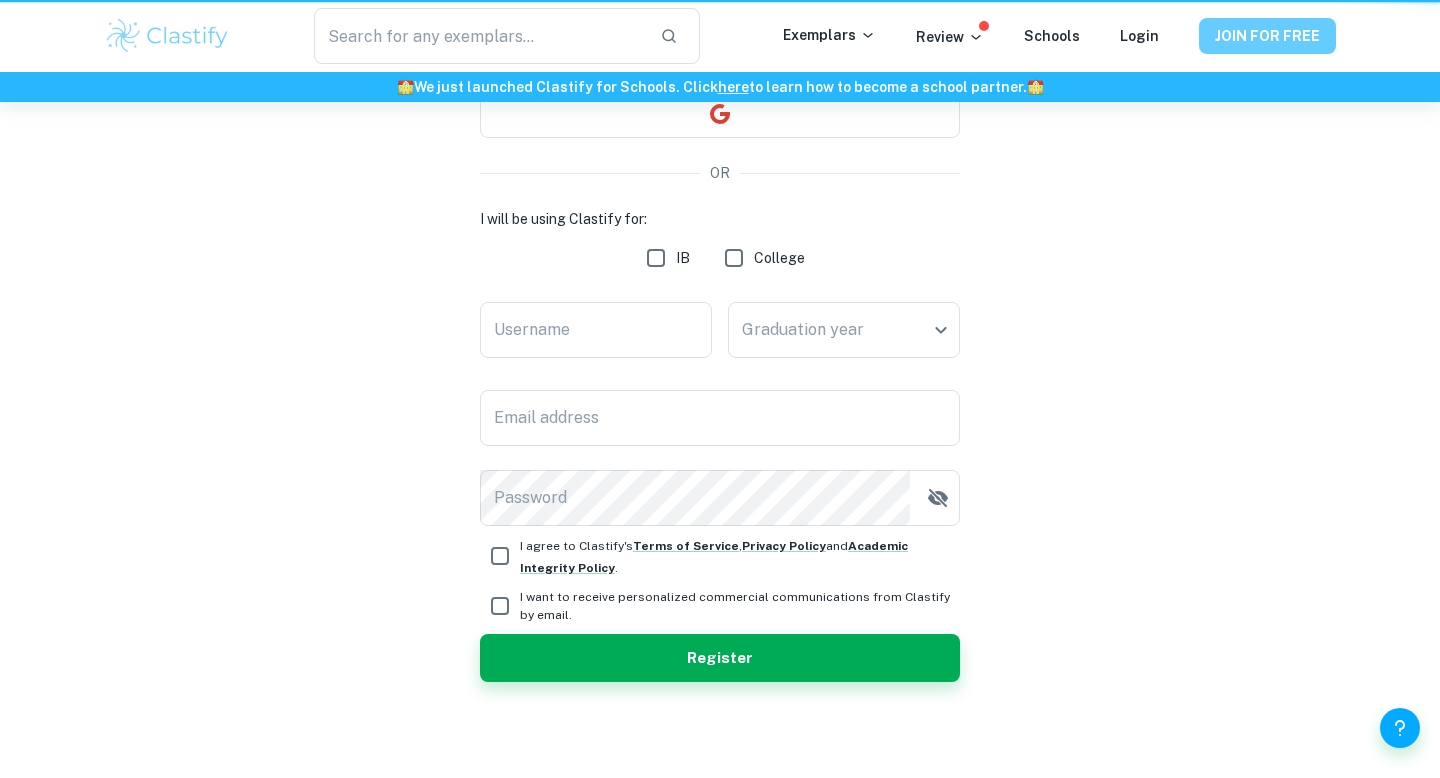 scroll, scrollTop: 0, scrollLeft: 0, axis: both 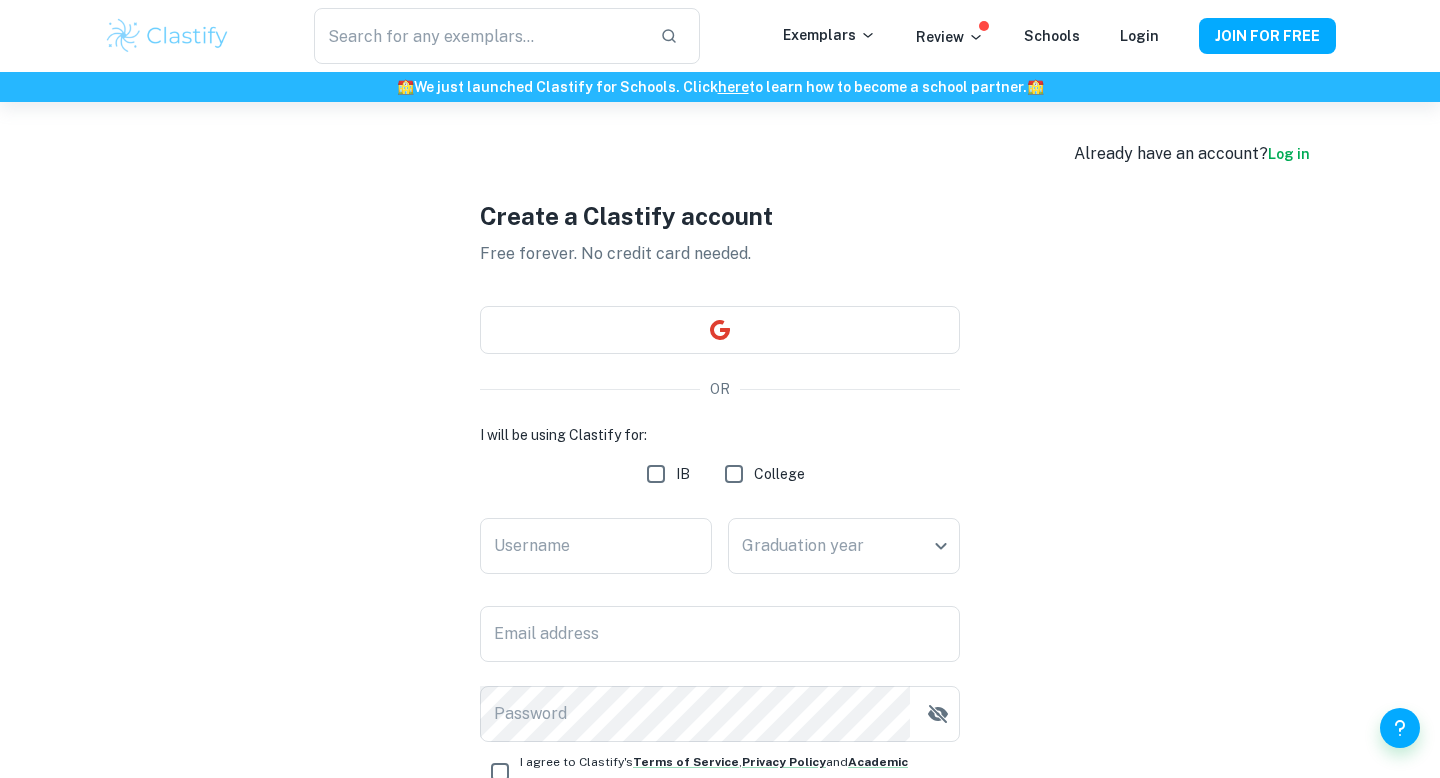 click on "IB" at bounding box center [656, 474] 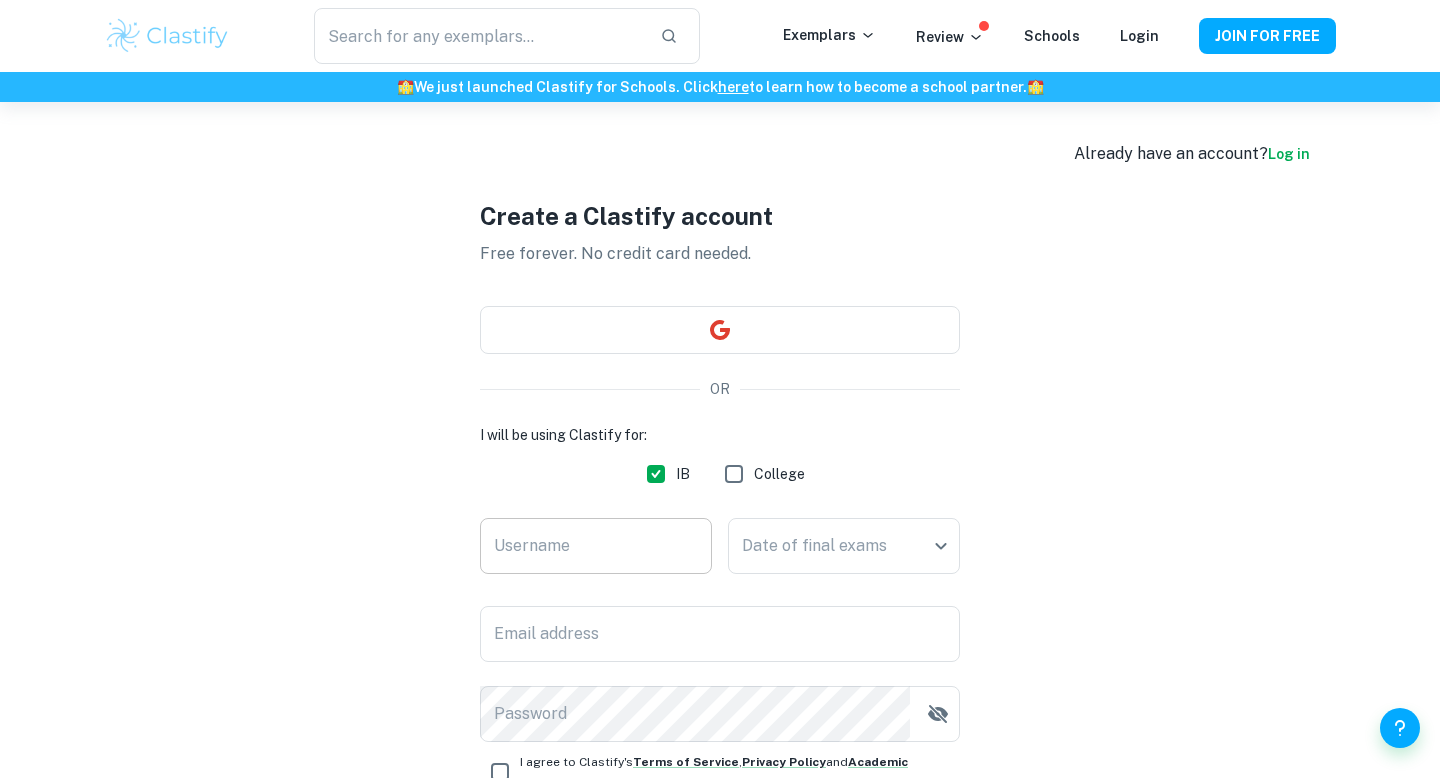 click on "Username" at bounding box center (596, 546) 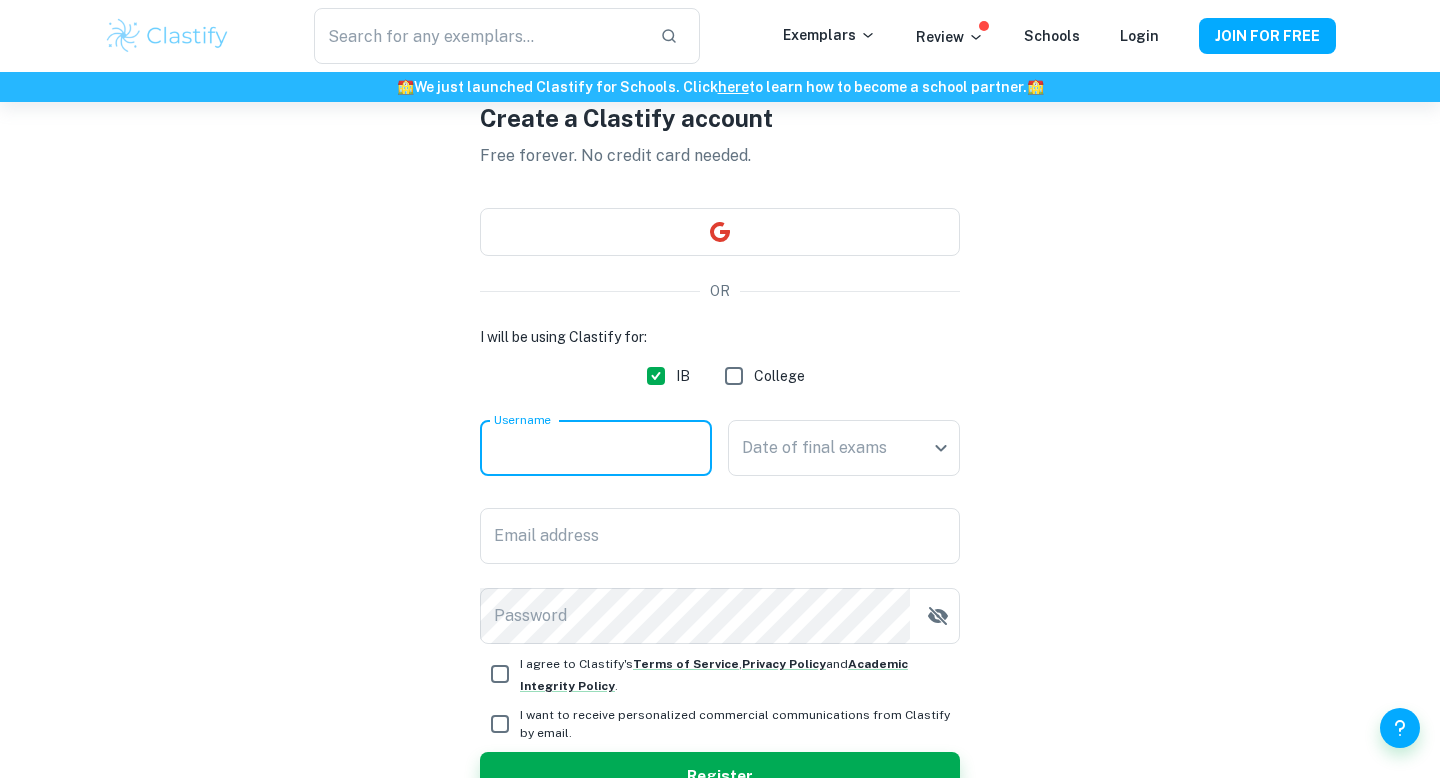 scroll, scrollTop: 99, scrollLeft: 0, axis: vertical 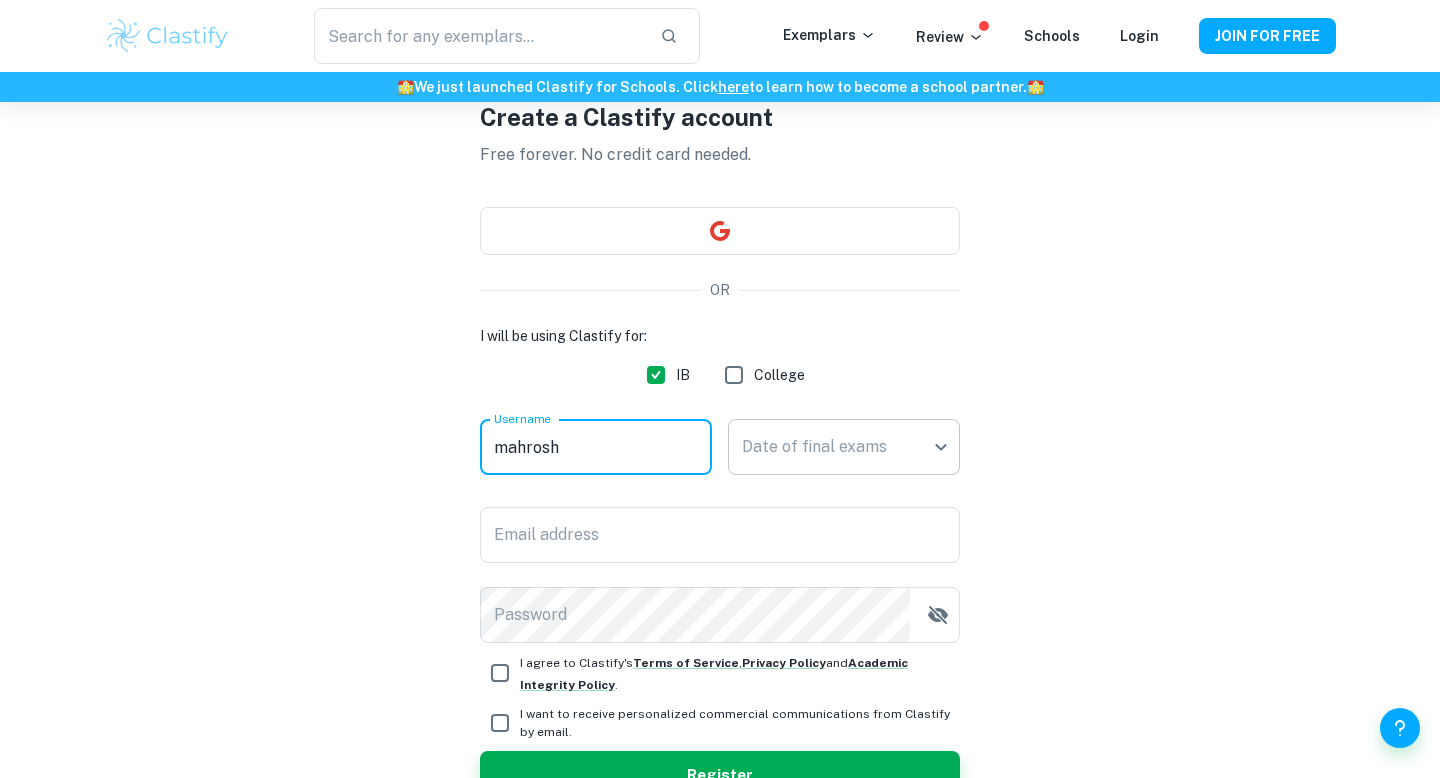 type on "mahrosh" 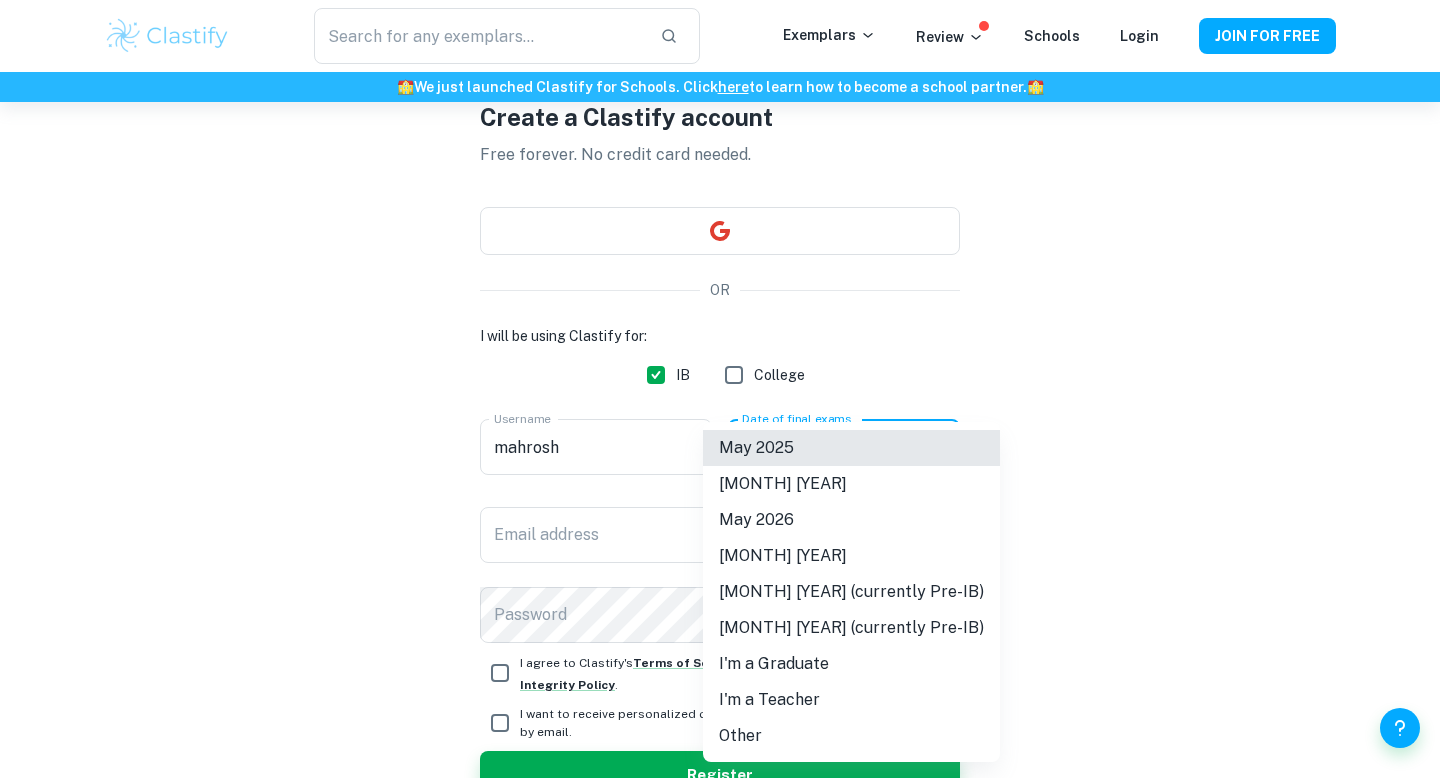 click on "We value your privacy We use cookies to enhance your browsing experience, serve personalised ads or content, and analyse our traffic. By clicking "Accept All", you consent to our use of cookies.   Cookie Policy Customise   Reject All   Accept All   Customise Consent Preferences   We use cookies to help you navigate efficiently and perform certain functions. You will find detailed information about all cookies under each consent category below. The cookies that are categorised as "Necessary" are stored on your browser as they are essential for enabling the basic functionalities of the site. ...  Show more For more information on how Google's third-party cookies operate and handle your data, see:   Google Privacy Policy Necessary Always Active Necessary cookies are required to enable the basic features of this site, such as providing secure log-in or adjusting your consent preferences. These cookies do not store any personally identifiable data. Functional Analytics Performance Advertisement Uncategorised" at bounding box center [720, 392] 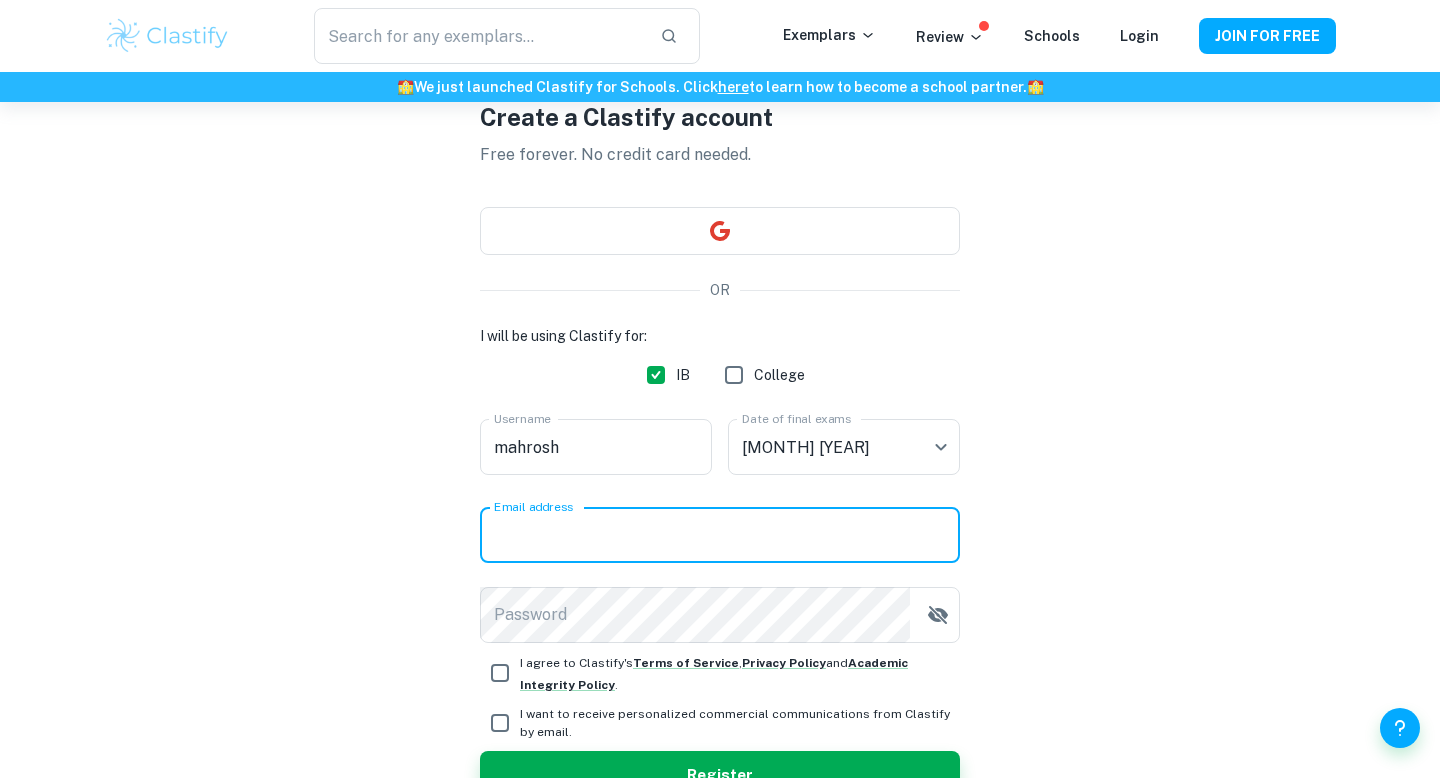 click on "Email address" at bounding box center [720, 535] 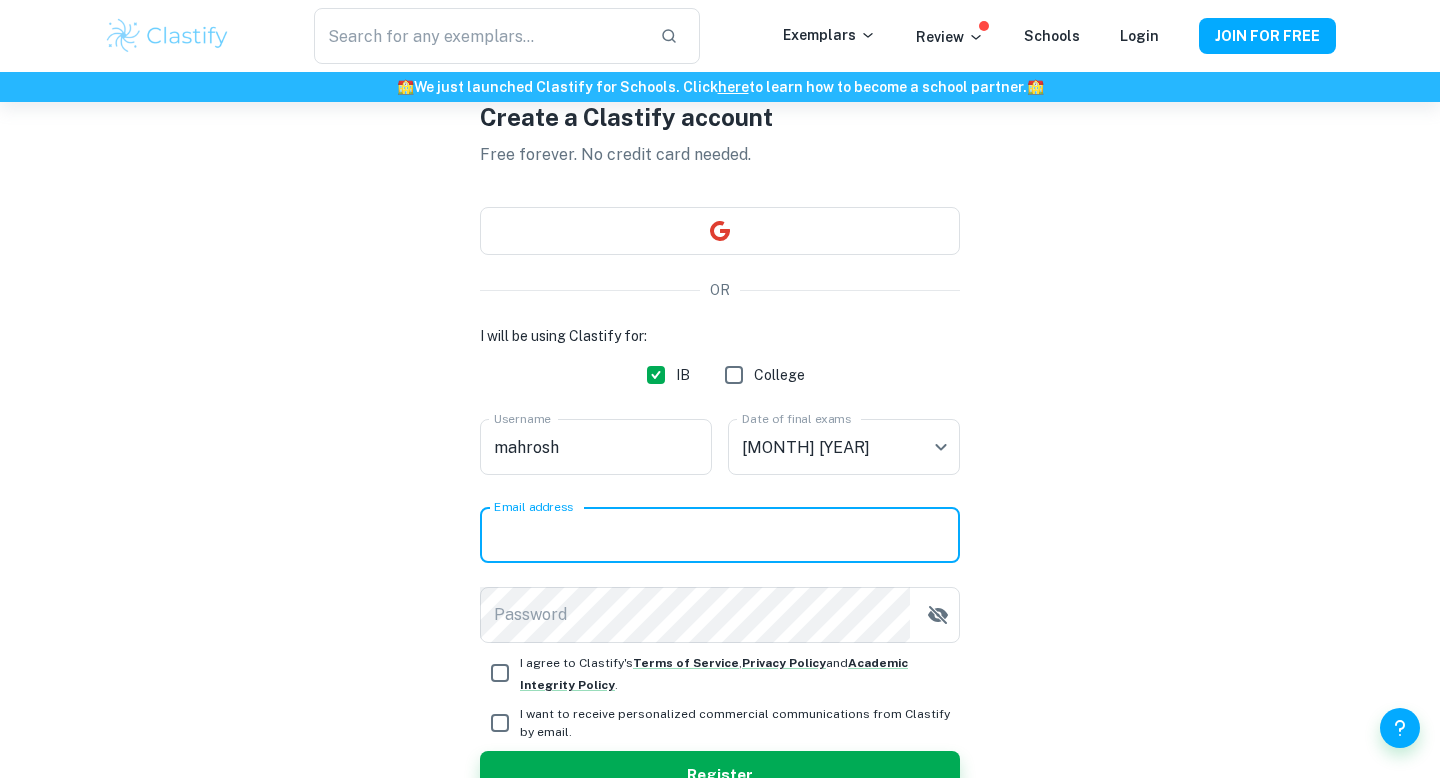 type on "m.ahmad@trac.nsw.edu.au" 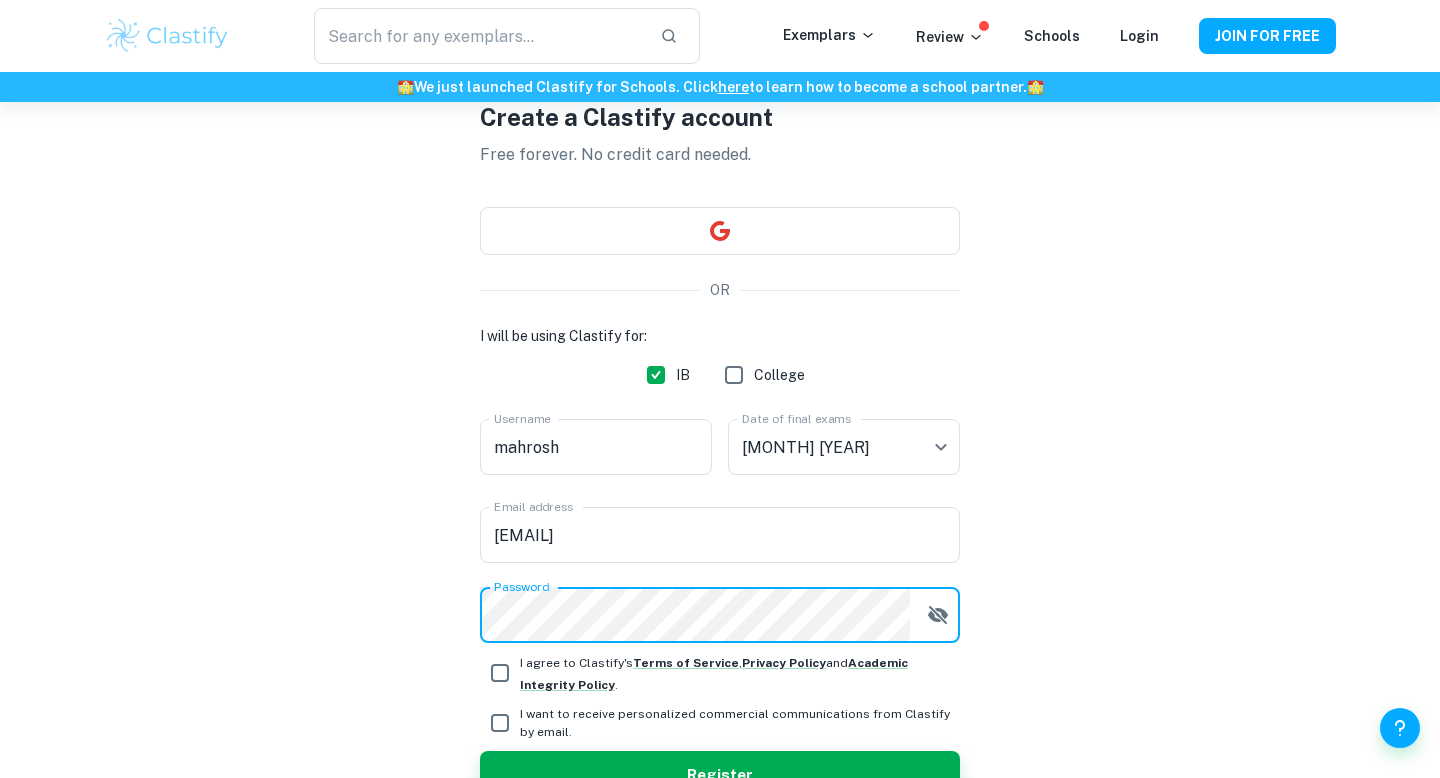 click on "Create a Clastify account Free forever. No credit card needed. OR I will be using Clastify for: IB College Username mahrosh Username Date of final exams November 2026 N26 Date of final exams Email address m.ahmad@trac.nsw.edu.au Email address Password Password I agree to Clastify's  Terms of Service ,  Privacy Policy  and  Academic Integrity Policy . I want to receive personalized commercial communications from Clastify by email. Register" at bounding box center [720, 449] 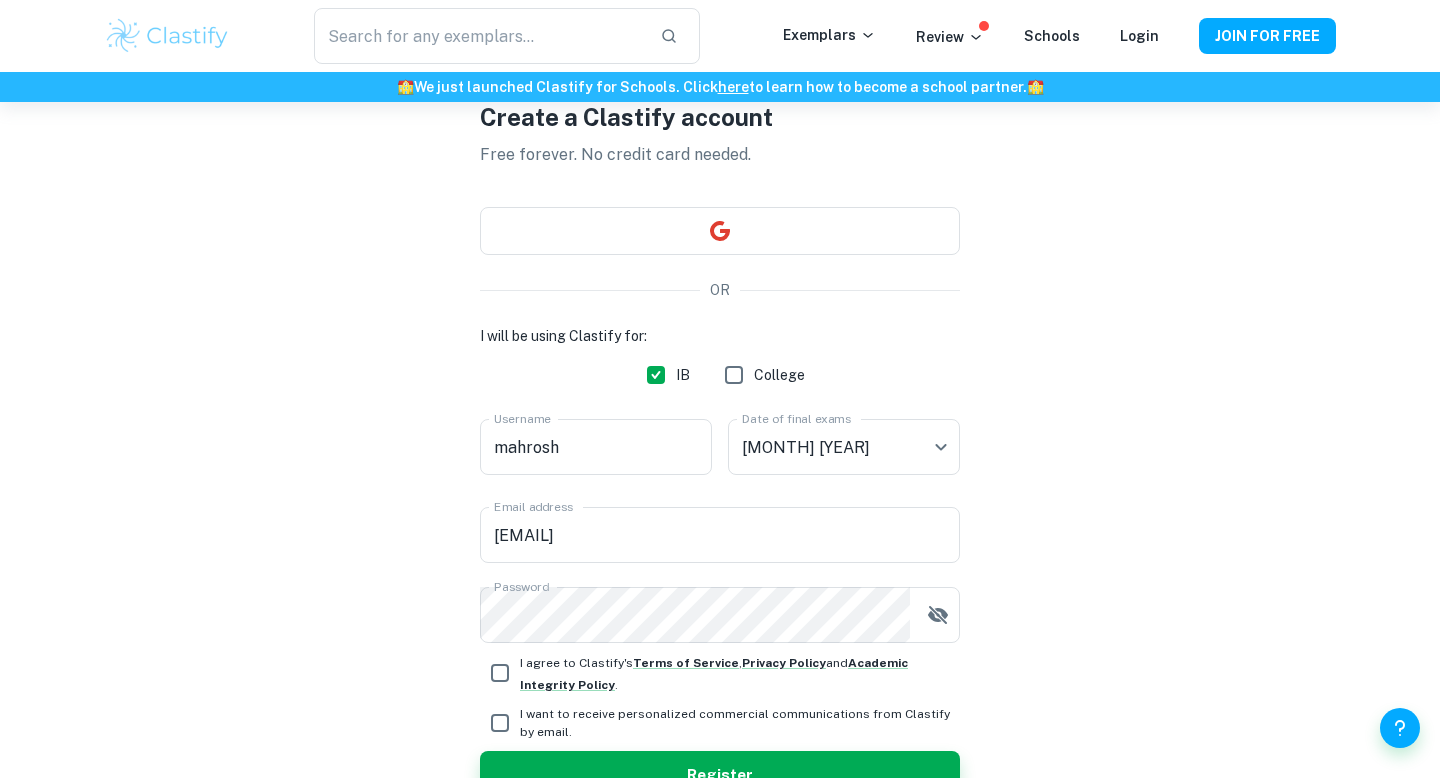 scroll, scrollTop: 216, scrollLeft: 0, axis: vertical 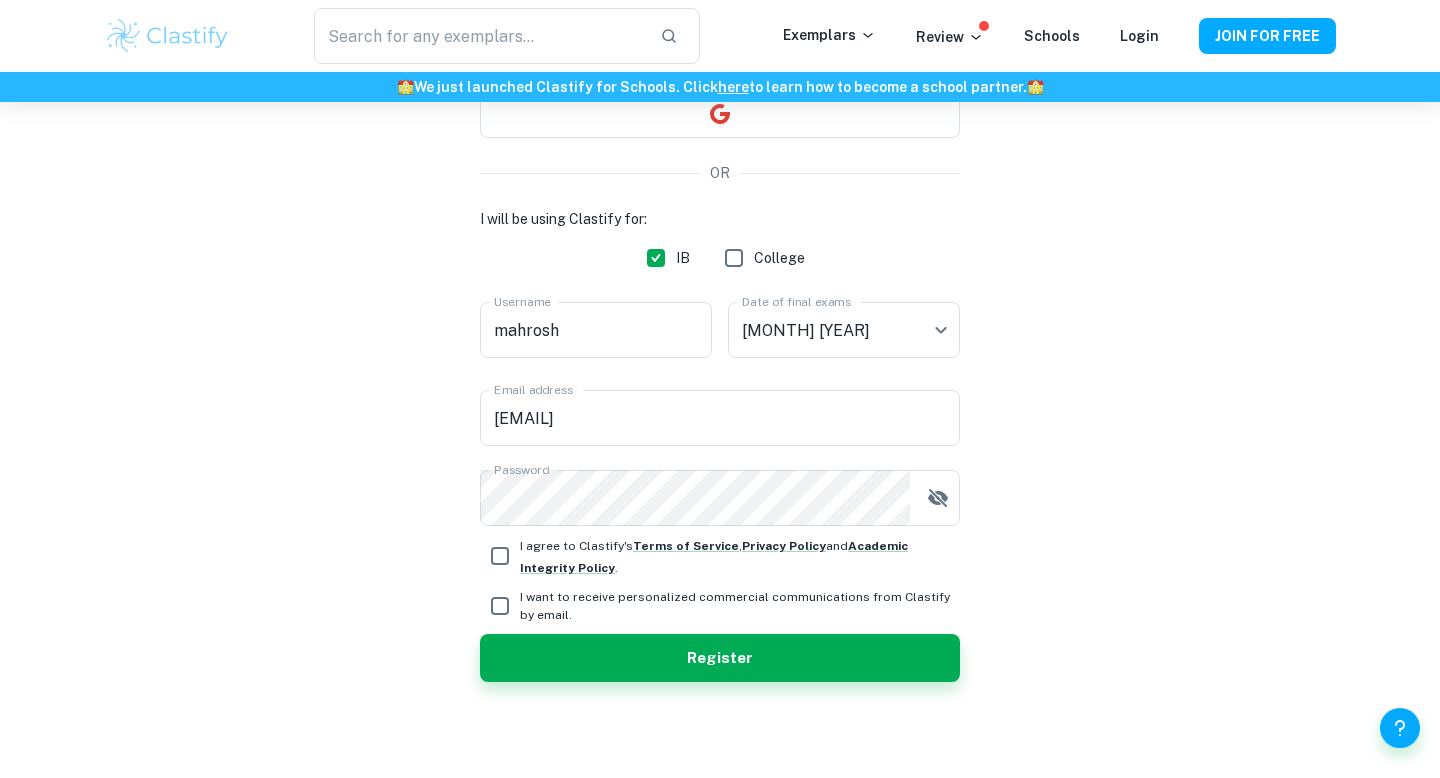 click on "I agree to Clastify's  Terms of Service ,  Privacy Policy  and  Academic Integrity Policy ." at bounding box center (500, 556) 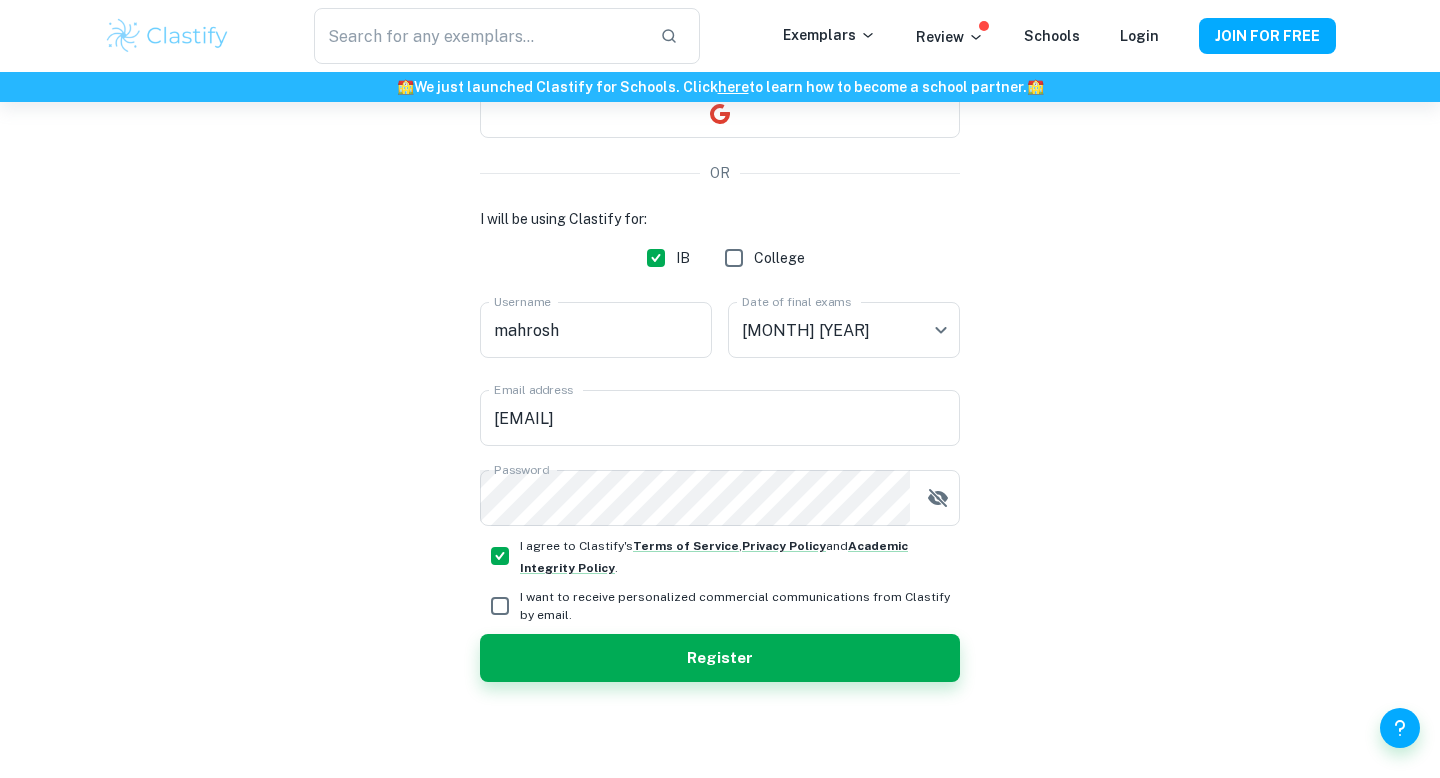 click on "Create a Clastify account Free forever. No credit card needed. OR I will be using Clastify for: IB College Username mahrosh Username Date of final exams November 2026 N26 Date of final exams Email address m.ahmad@trac.nsw.edu.au Email address Password Password I agree to Clastify's  Terms of Service ,  Privacy Policy  and  Academic Integrity Policy . I want to receive personalized commercial communications from Clastify by email. Register" at bounding box center (720, 332) 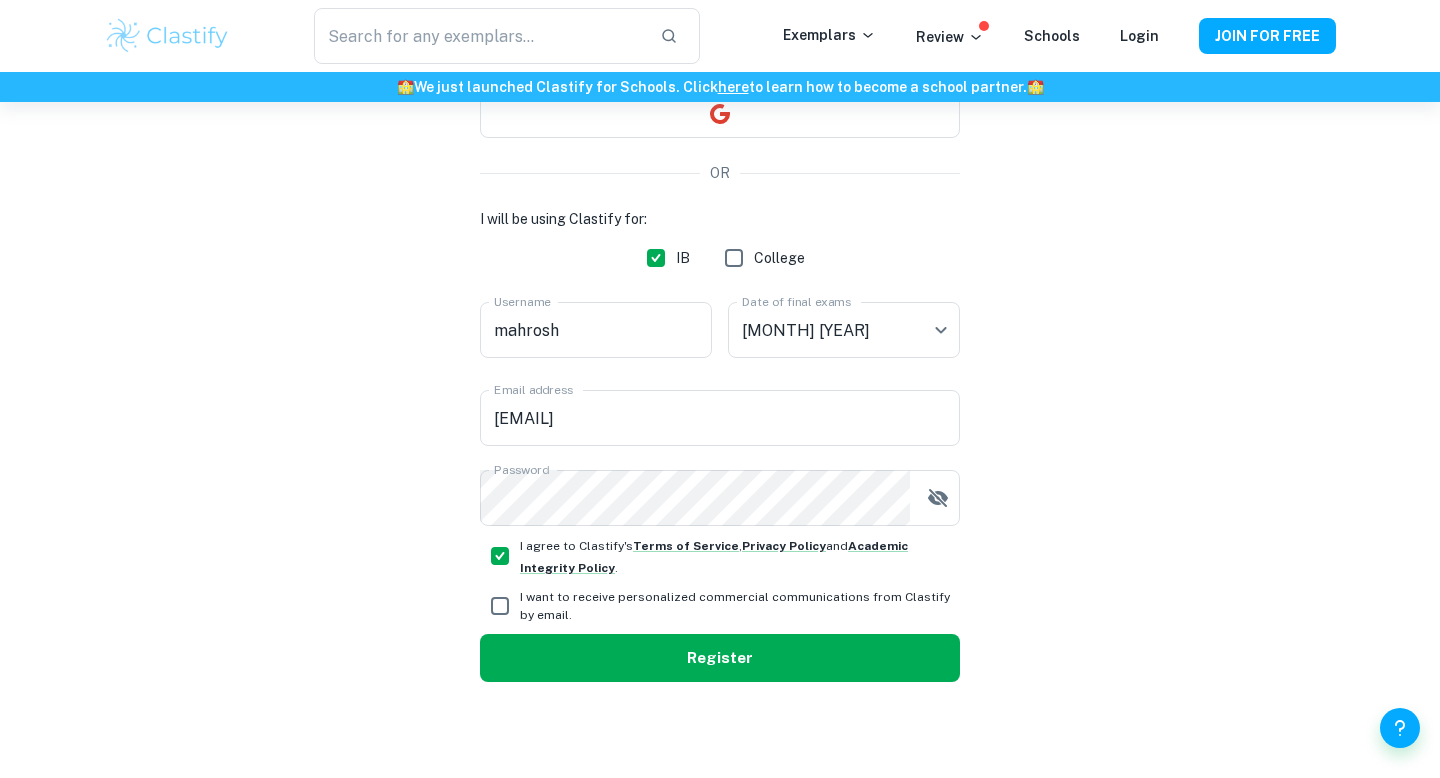 click on "Register" at bounding box center (720, 658) 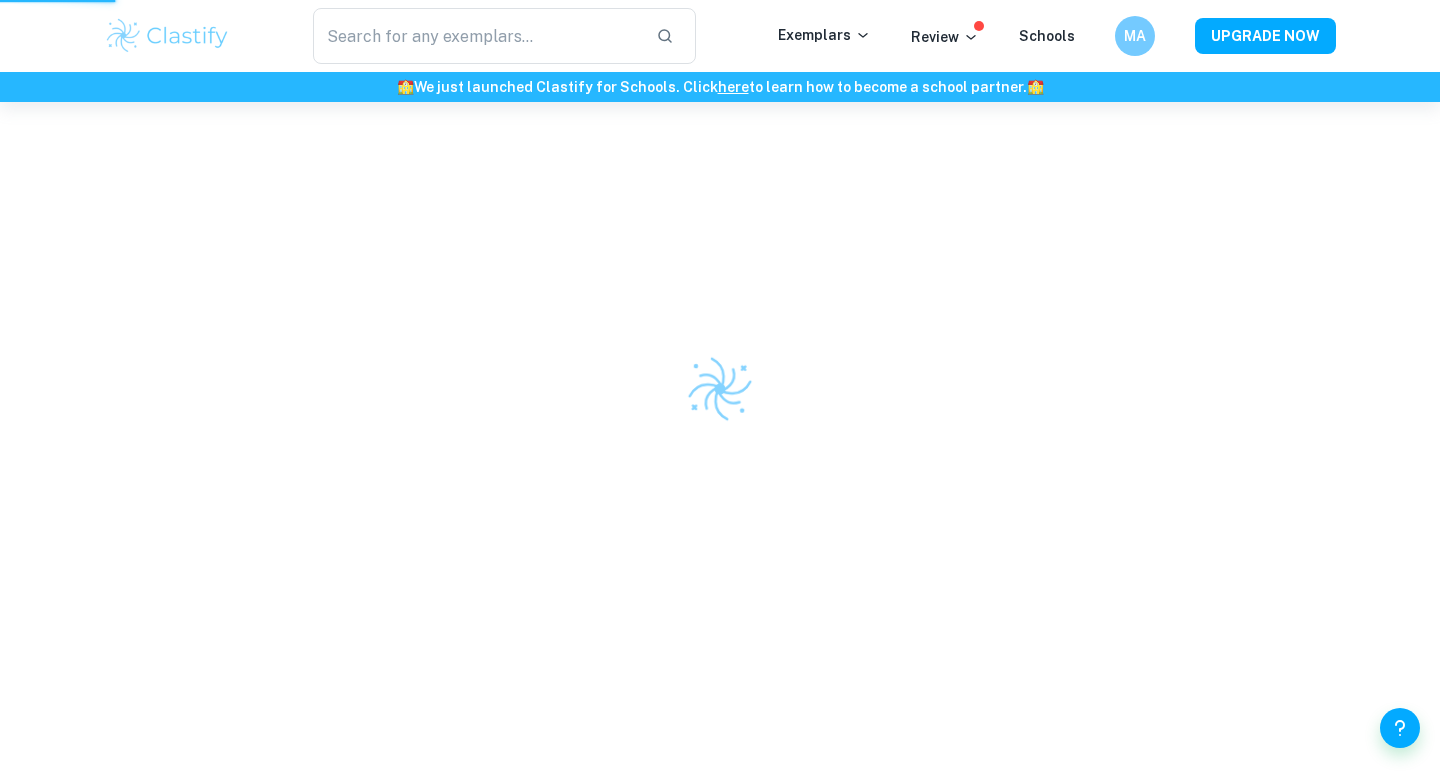 scroll, scrollTop: 102, scrollLeft: 0, axis: vertical 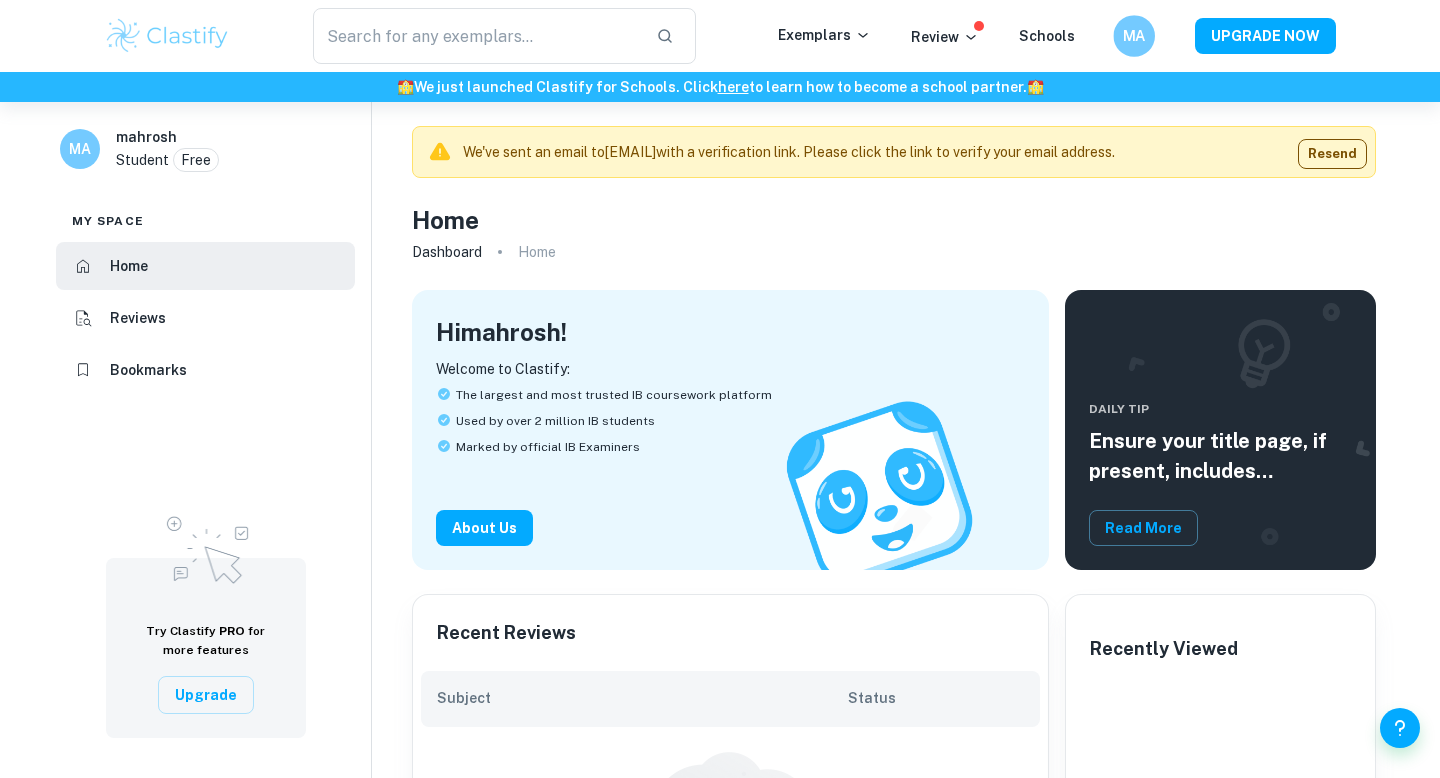 click on "MA" at bounding box center (1134, 36) 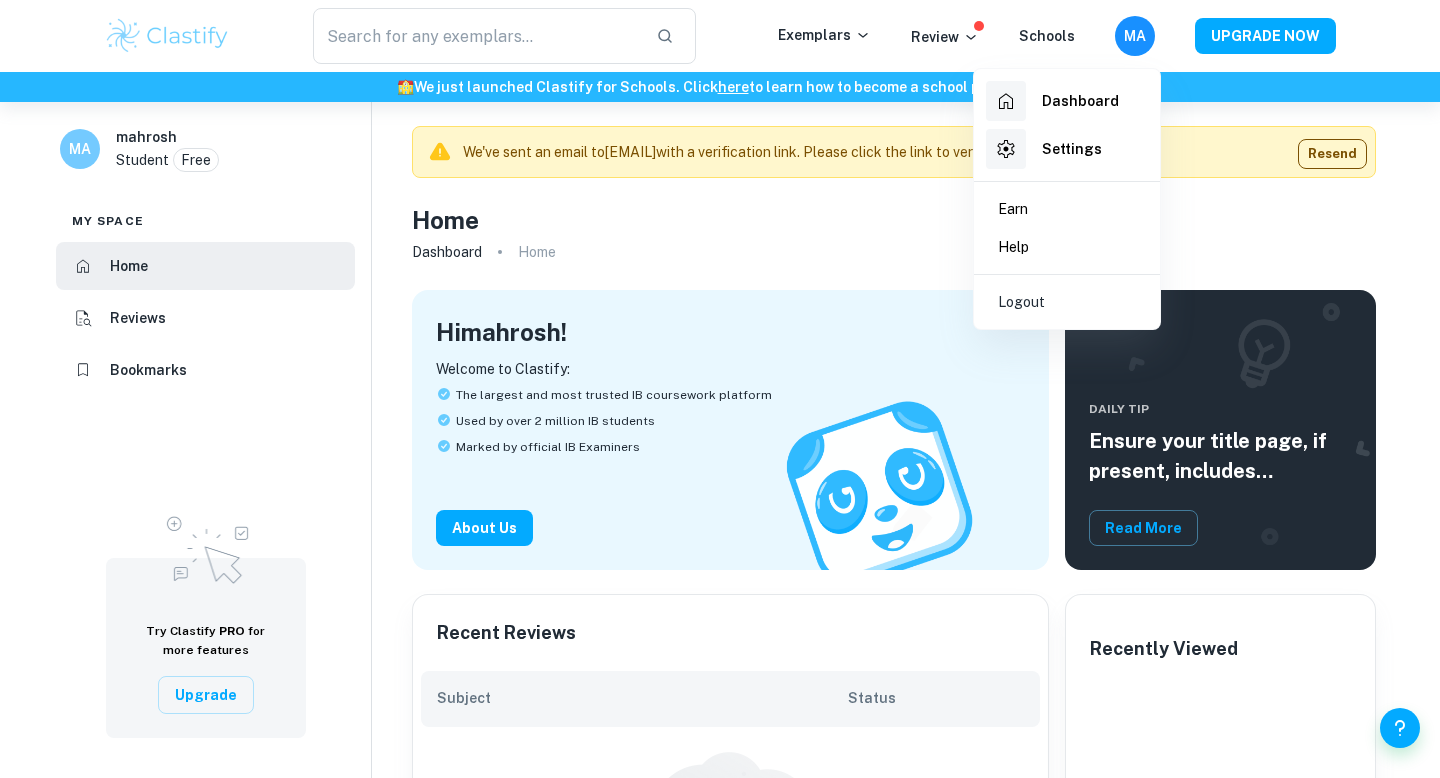 click at bounding box center (720, 389) 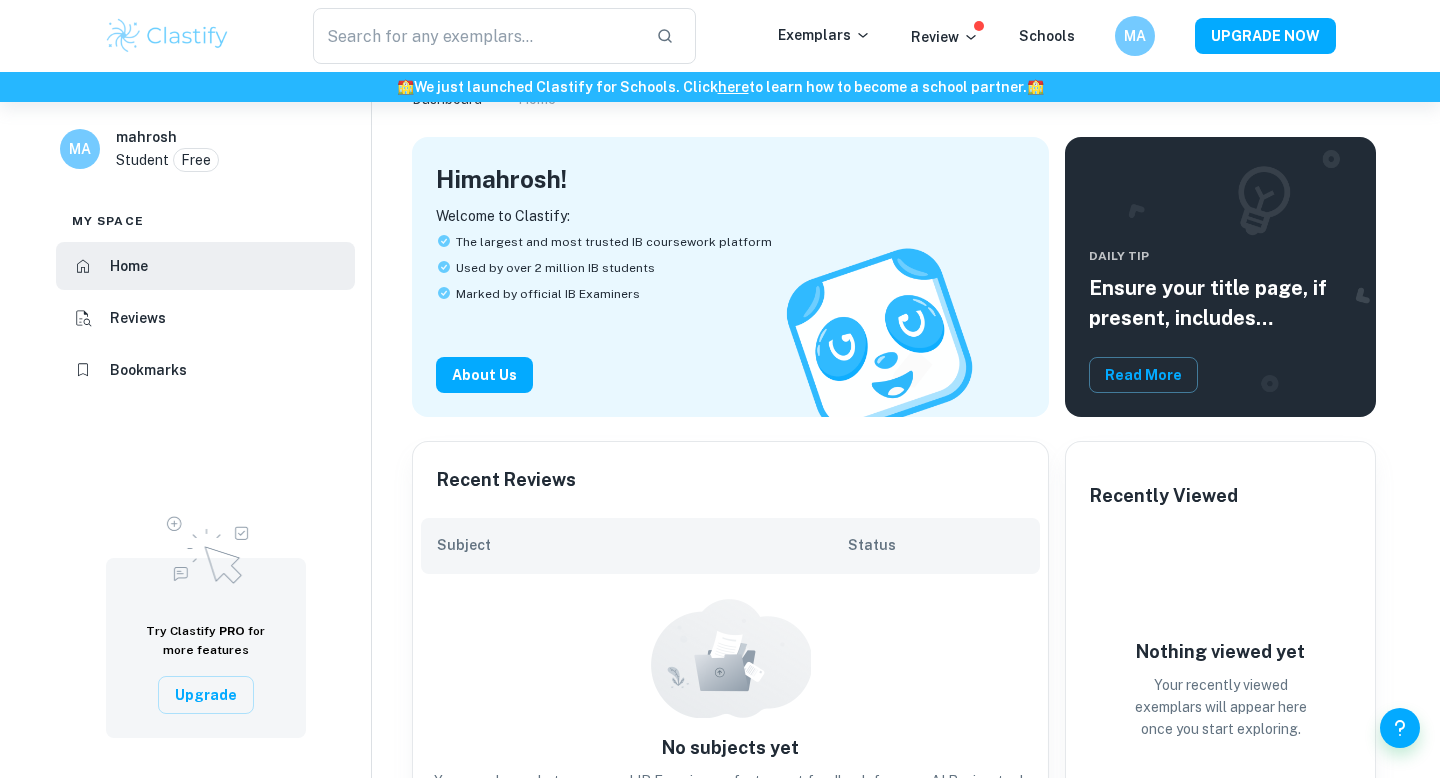 scroll, scrollTop: 0, scrollLeft: 0, axis: both 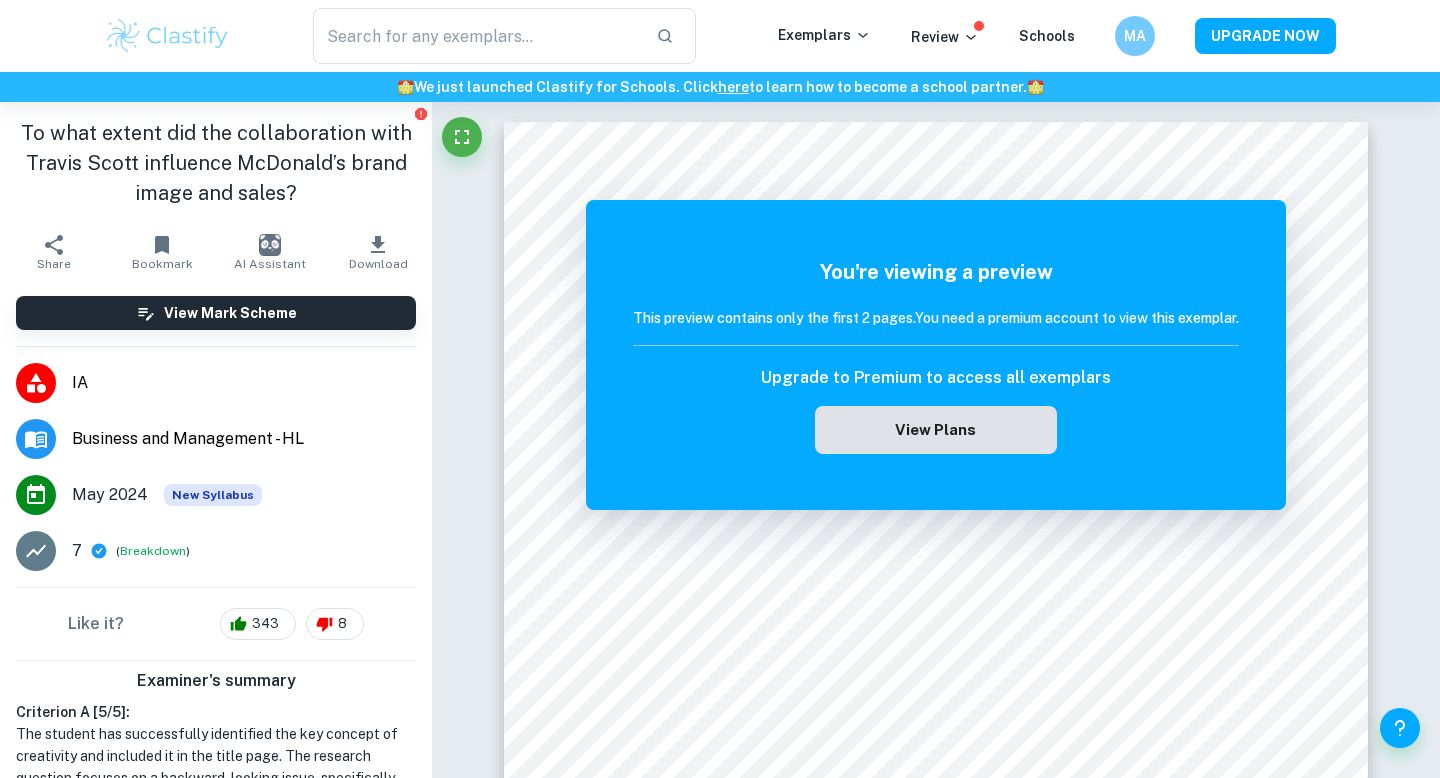 click on "View Plans" at bounding box center (936, 430) 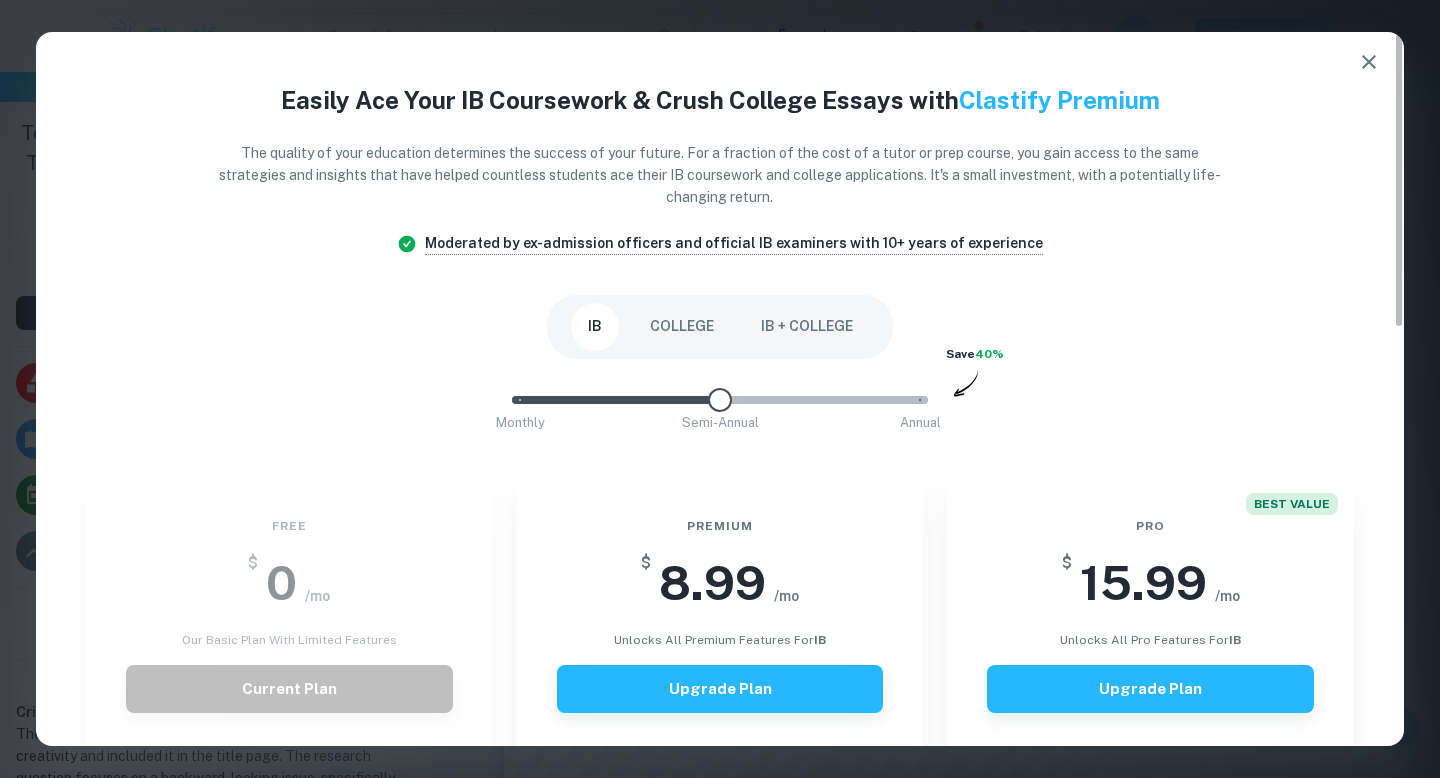 drag, startPoint x: 920, startPoint y: 405, endPoint x: 738, endPoint y: 418, distance: 182.4637 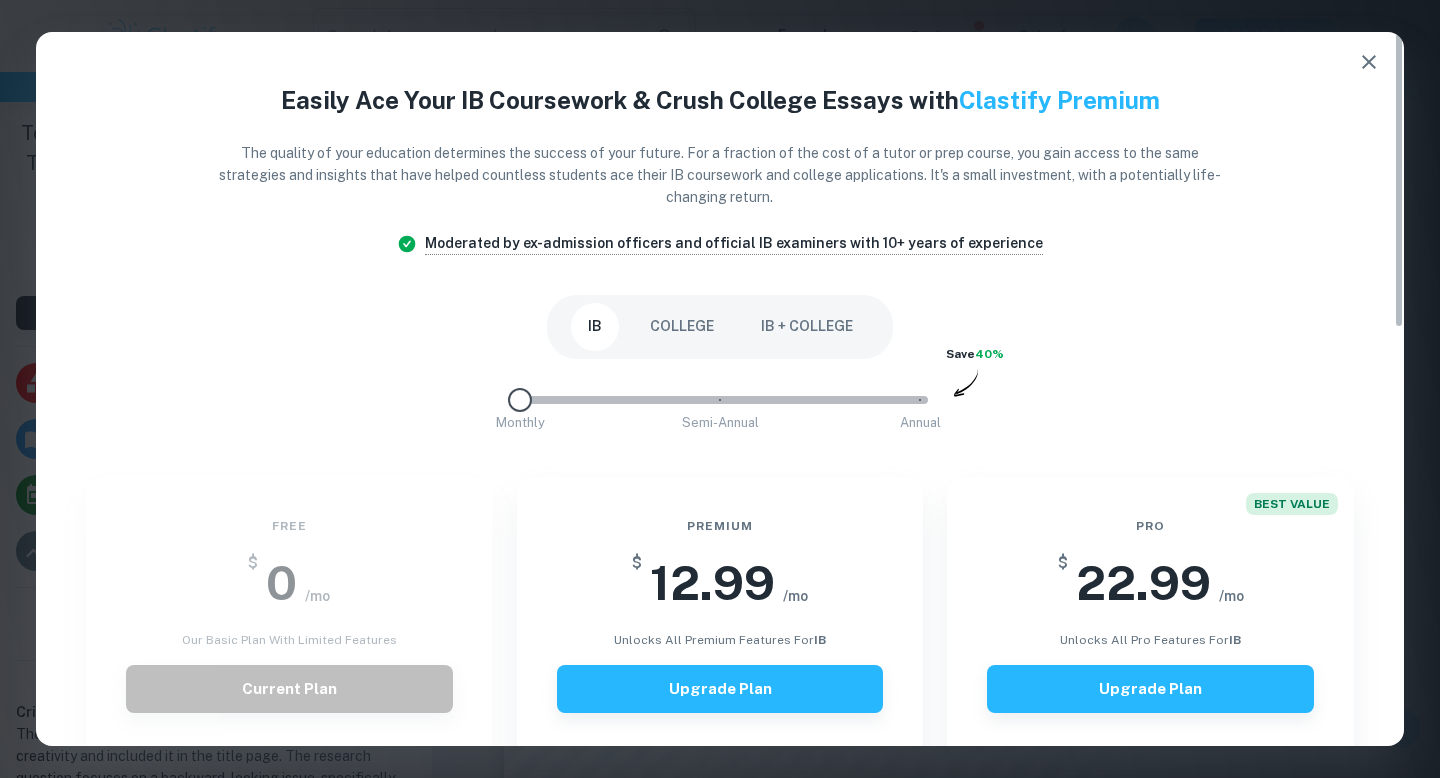 drag, startPoint x: 676, startPoint y: 399, endPoint x: 511, endPoint y: 412, distance: 165.51132 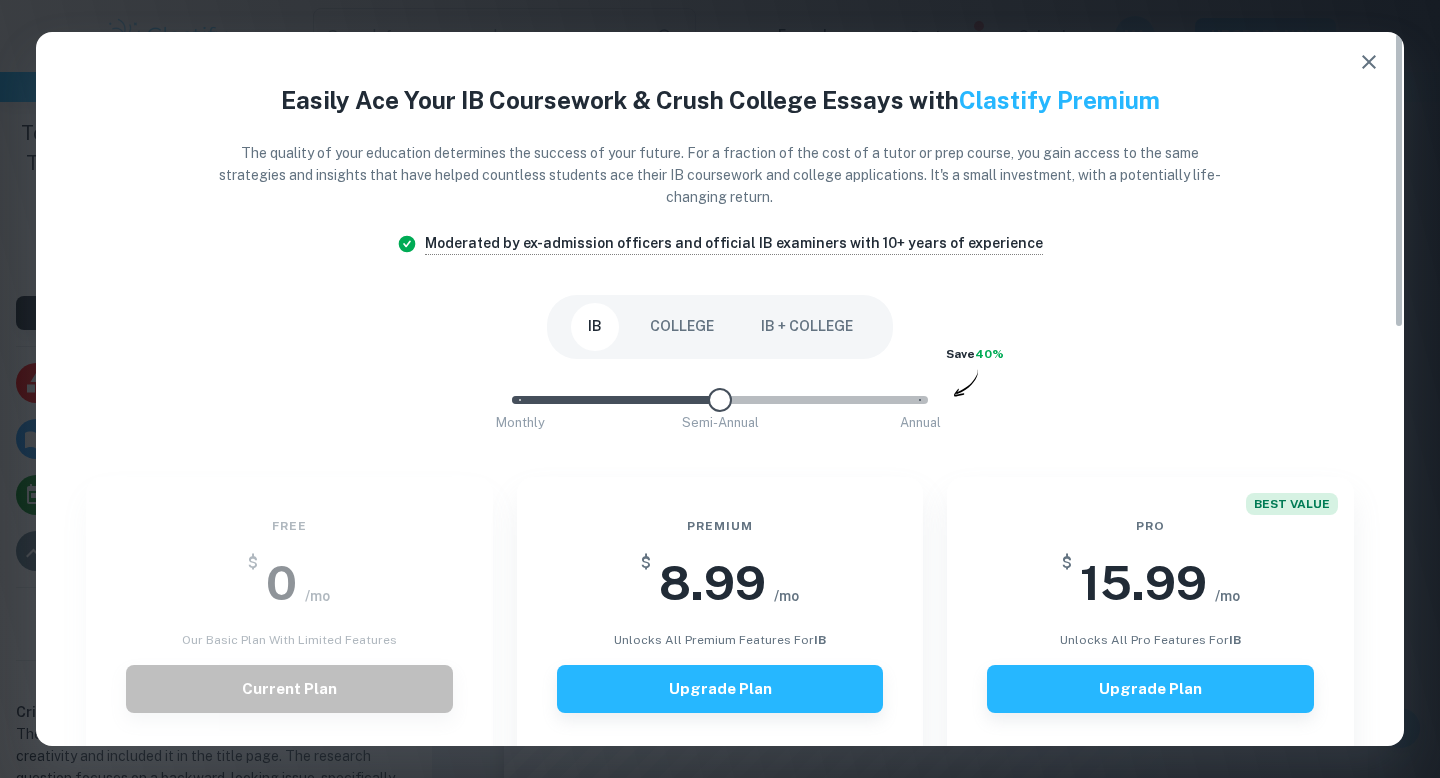 type on "2" 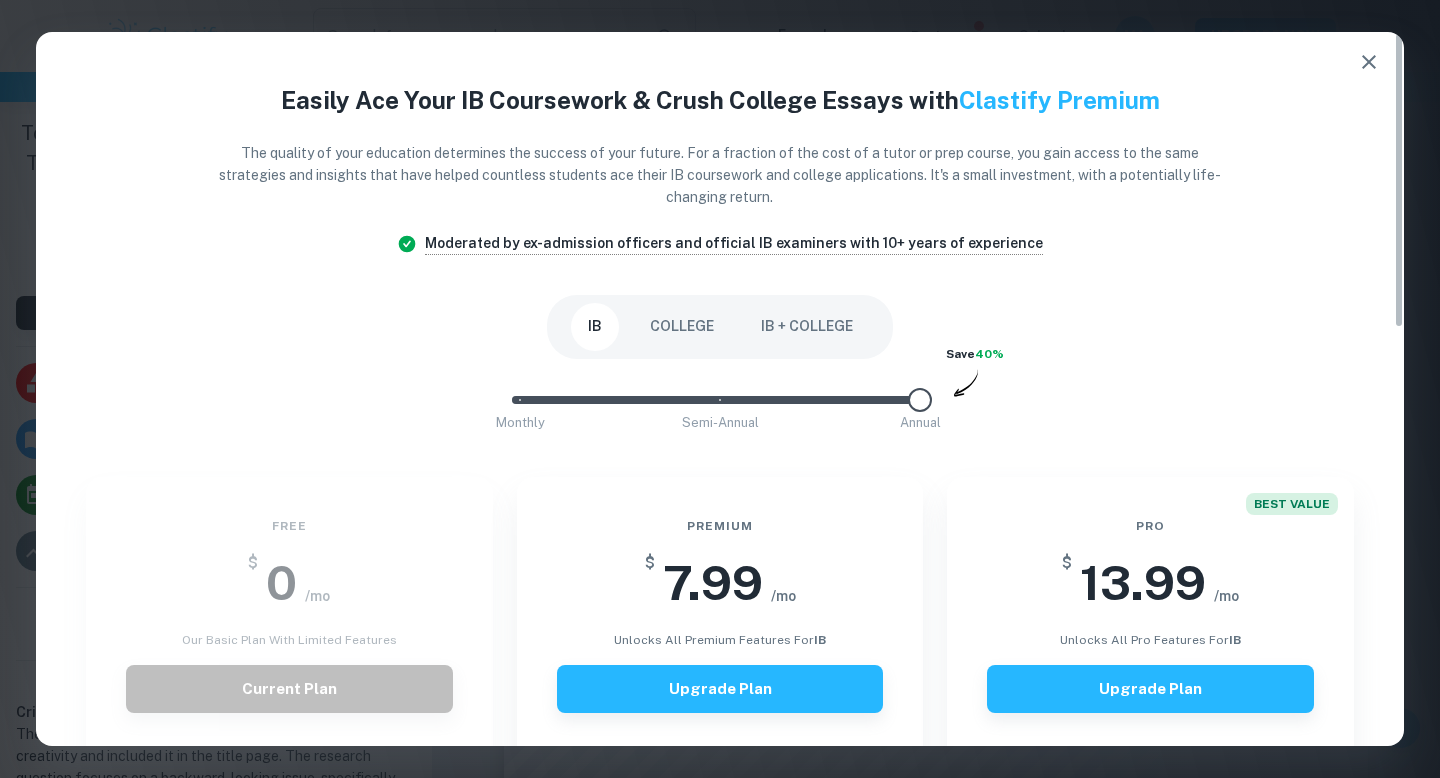 drag, startPoint x: 513, startPoint y: 402, endPoint x: 1010, endPoint y: 390, distance: 497.14484 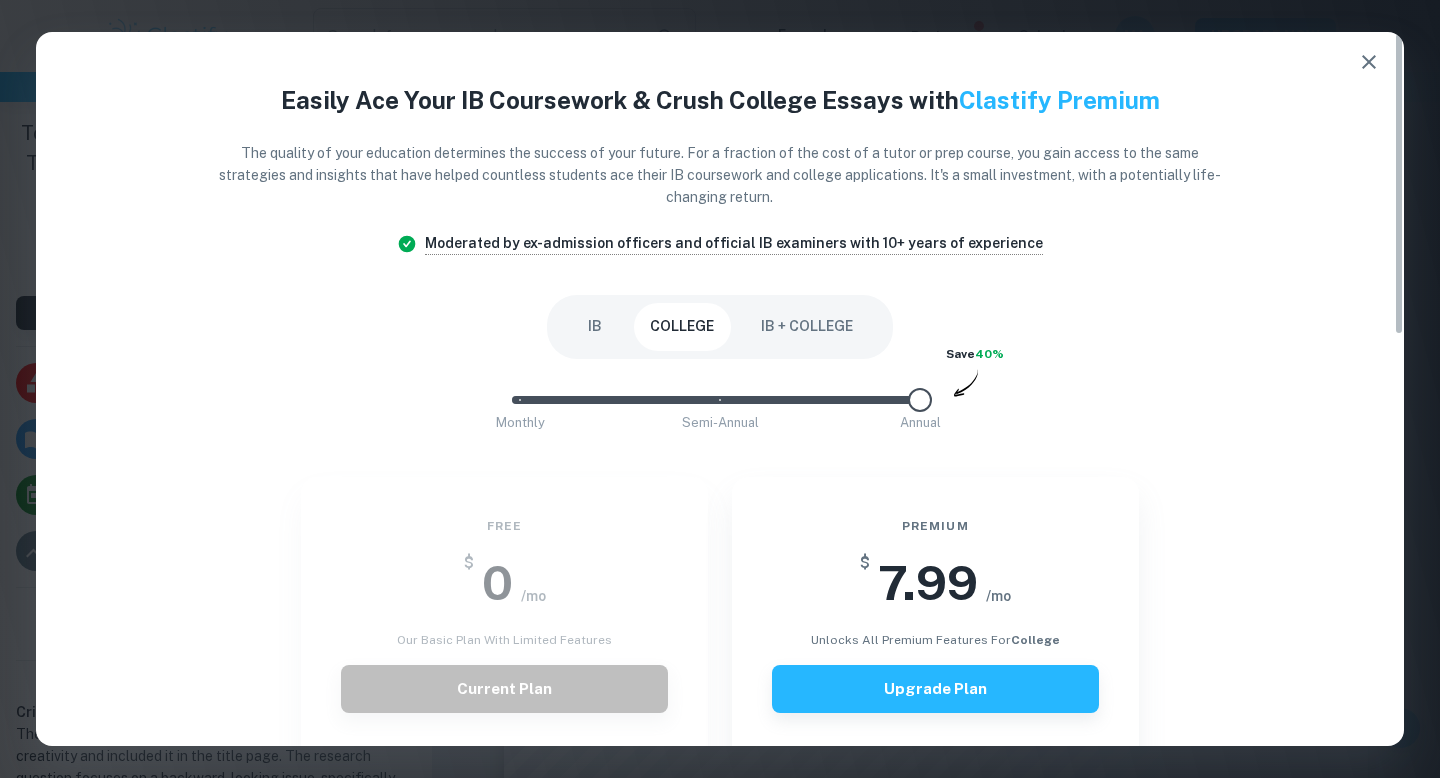 click on "IB + COLLEGE" at bounding box center [807, 327] 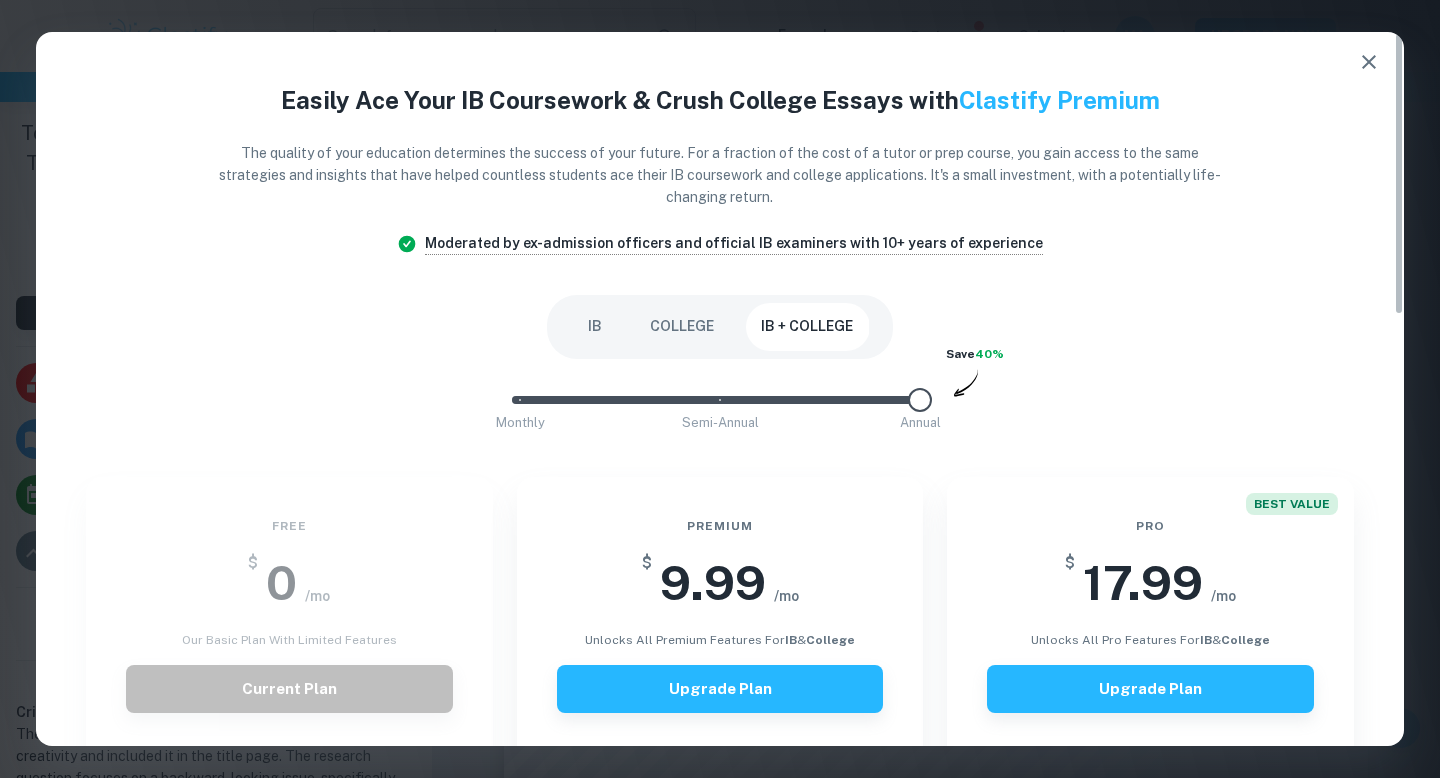 click on "IB" at bounding box center (595, 327) 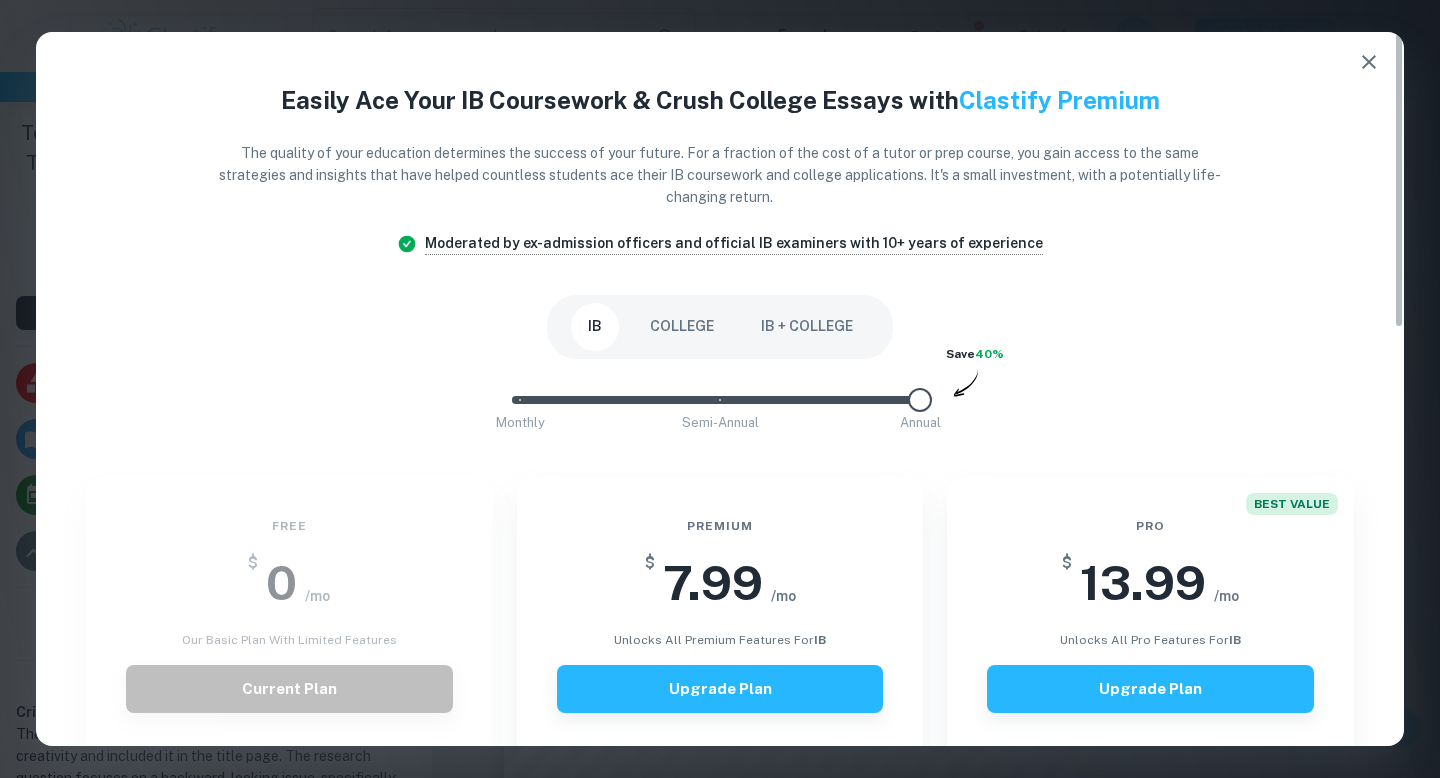click 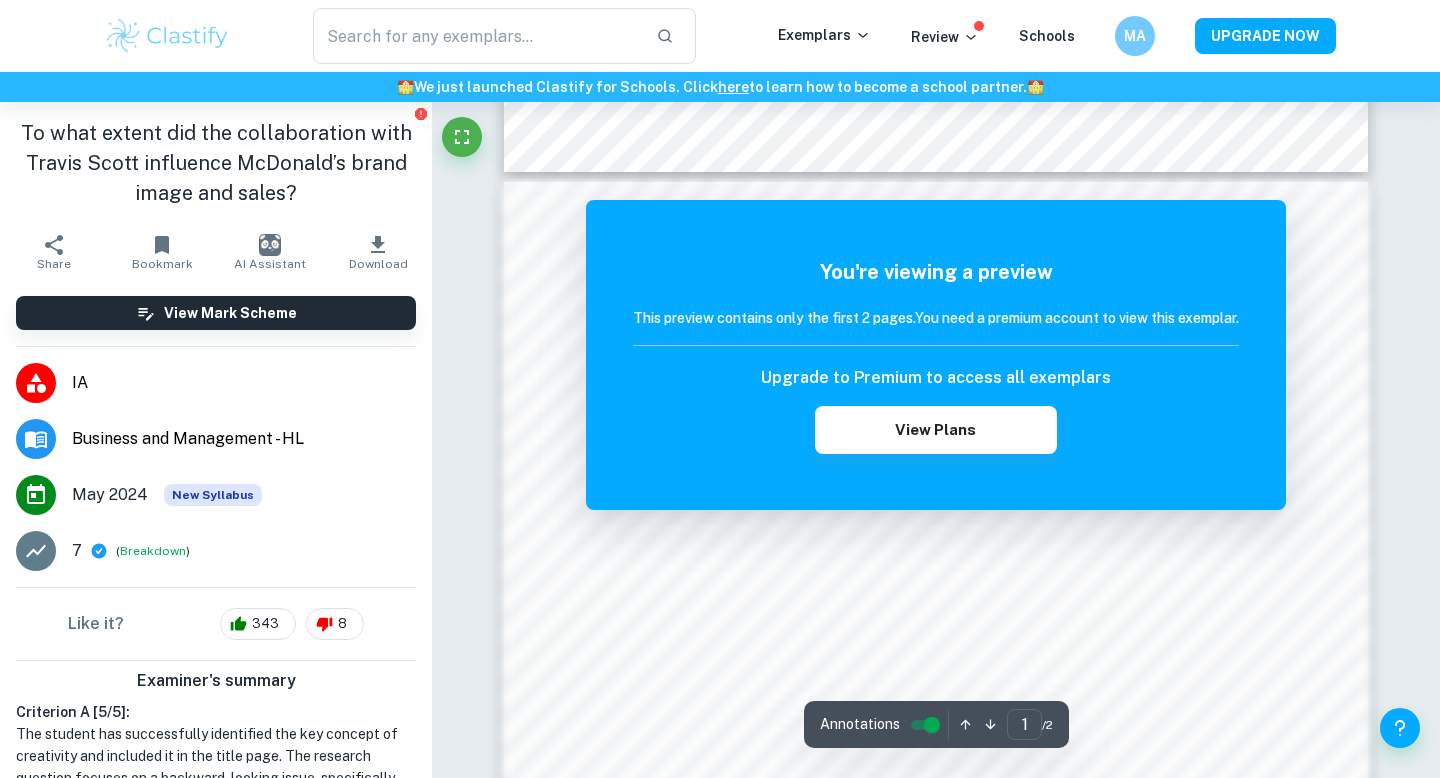 scroll, scrollTop: 1241, scrollLeft: 0, axis: vertical 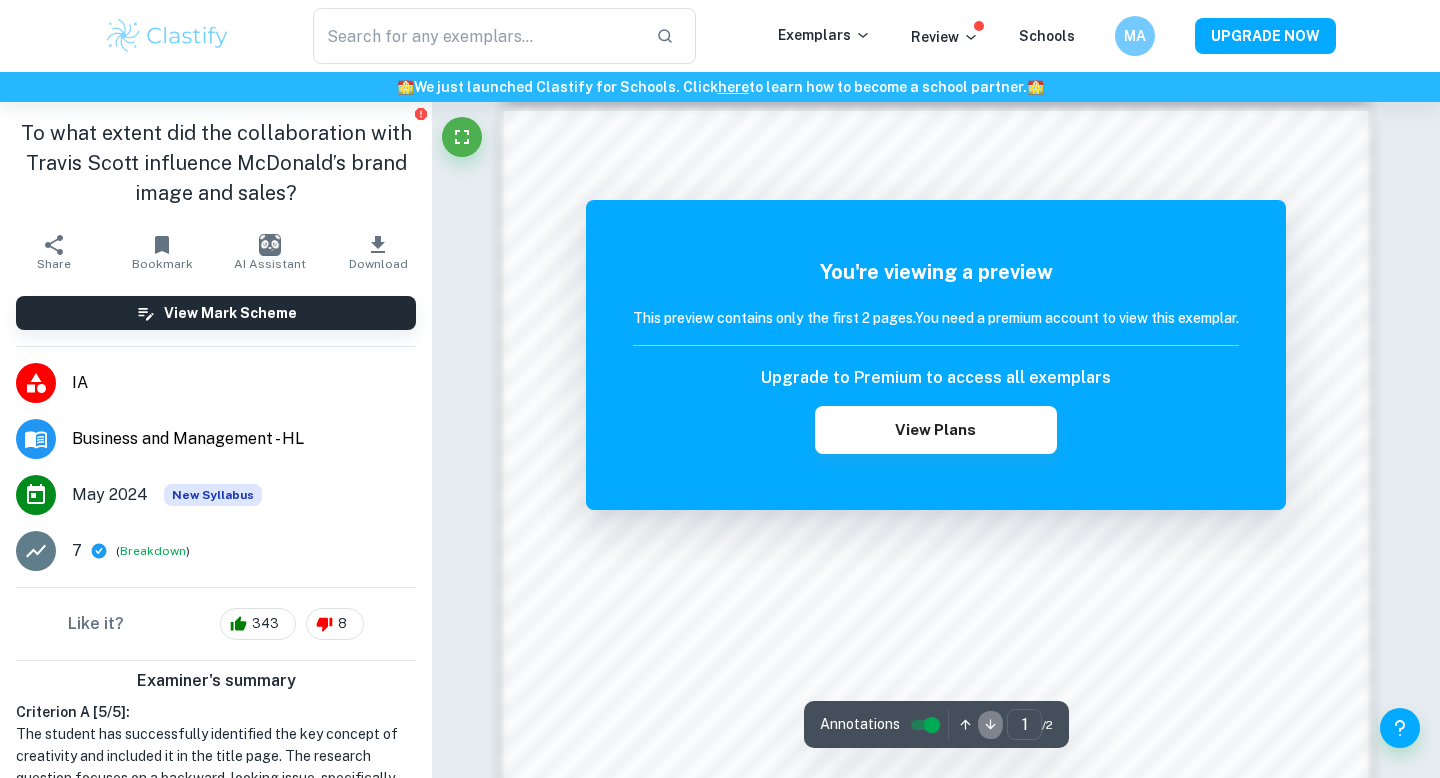 click 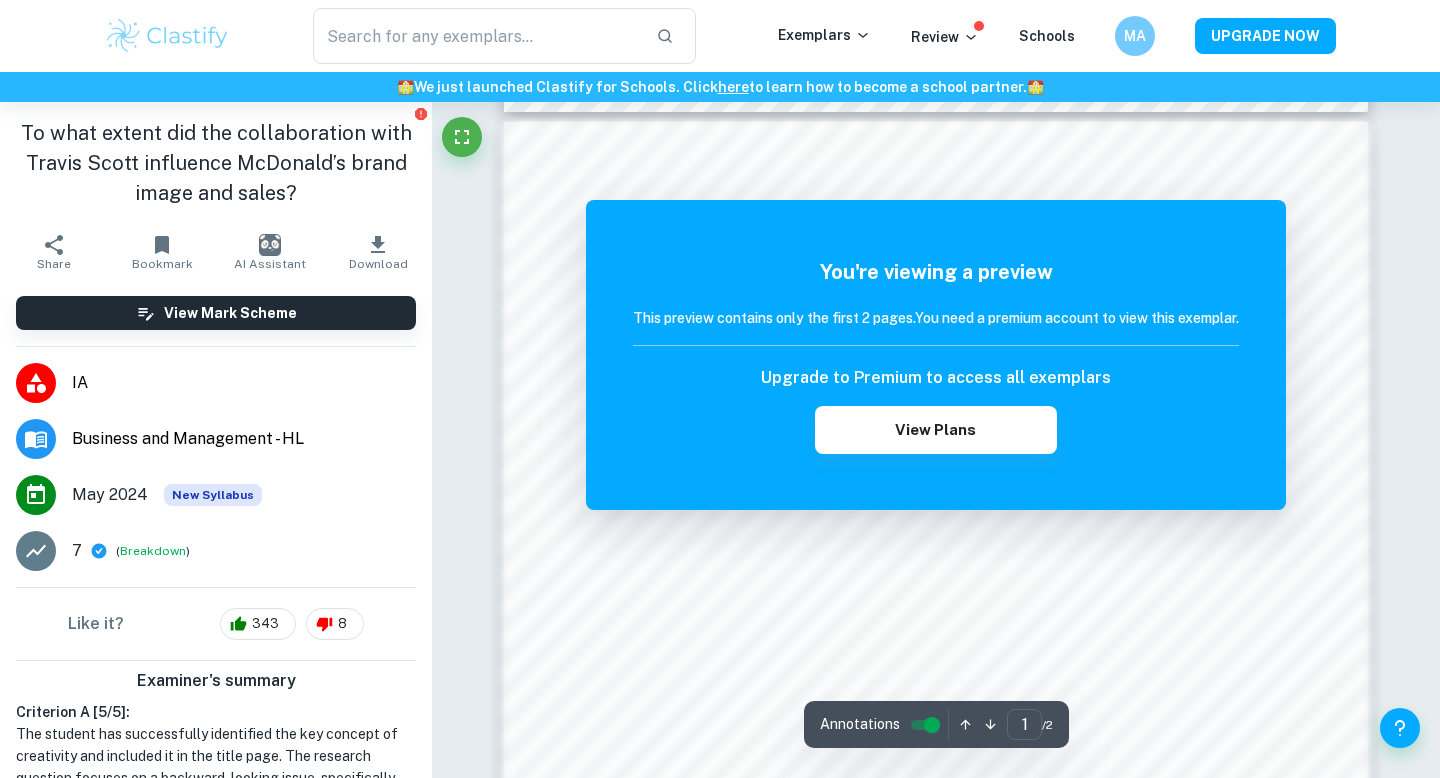 click 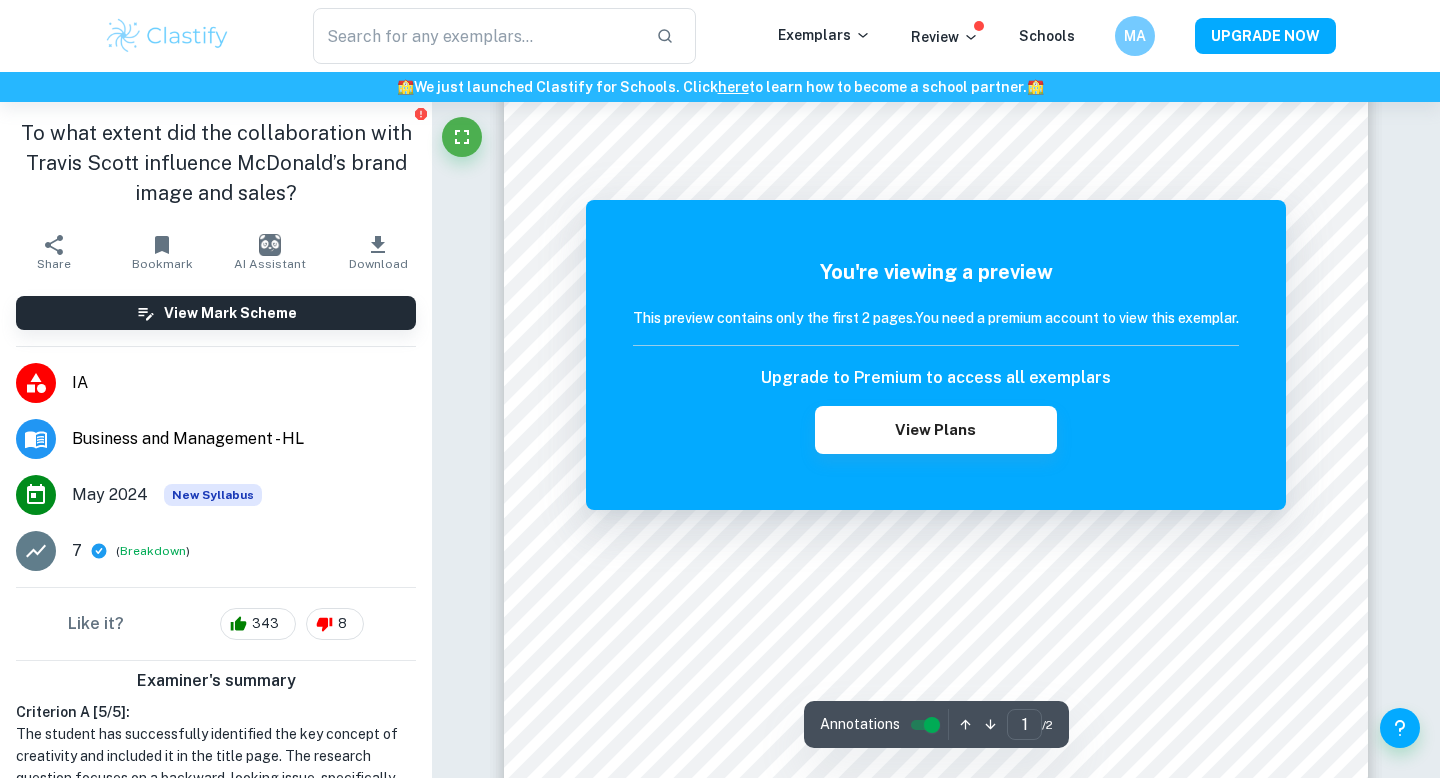 scroll, scrollTop: 0, scrollLeft: 0, axis: both 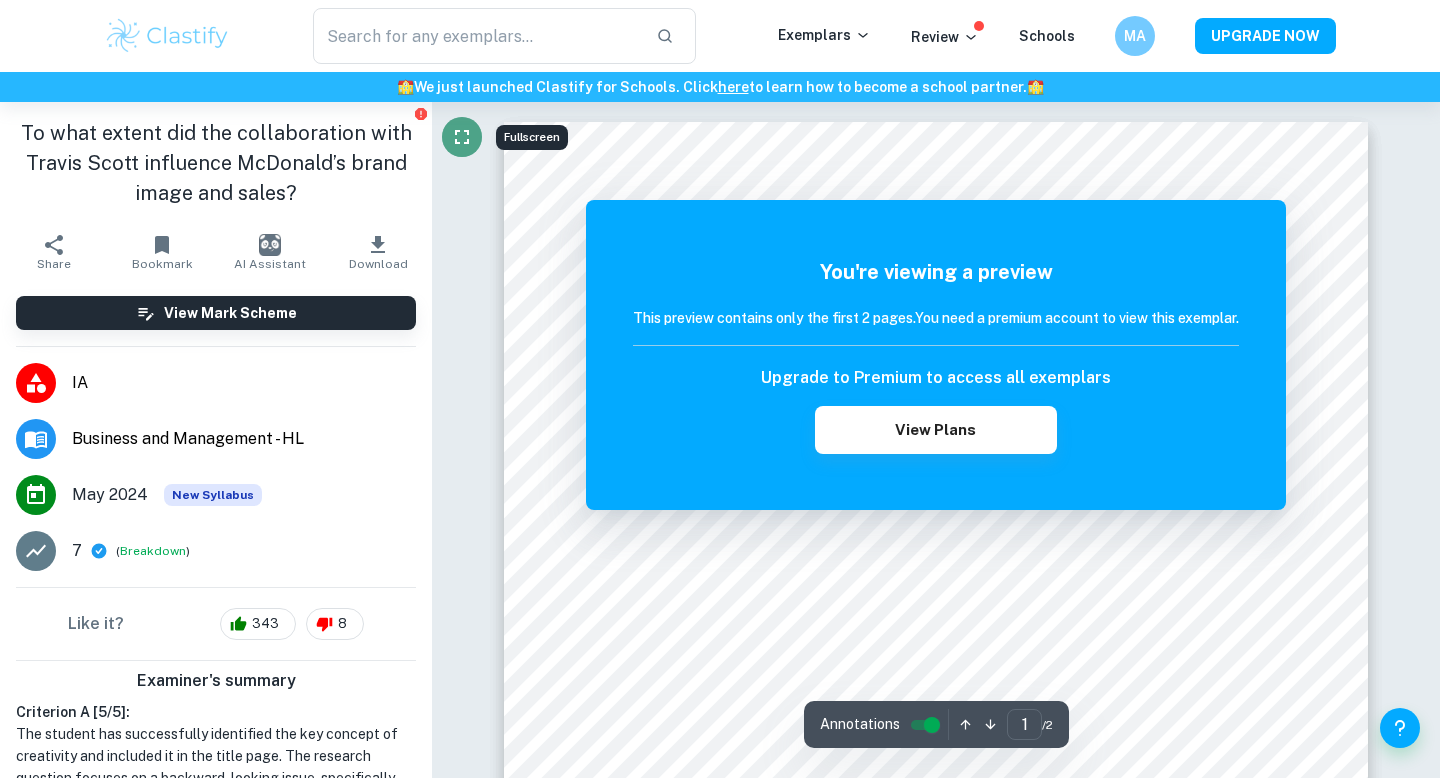 click 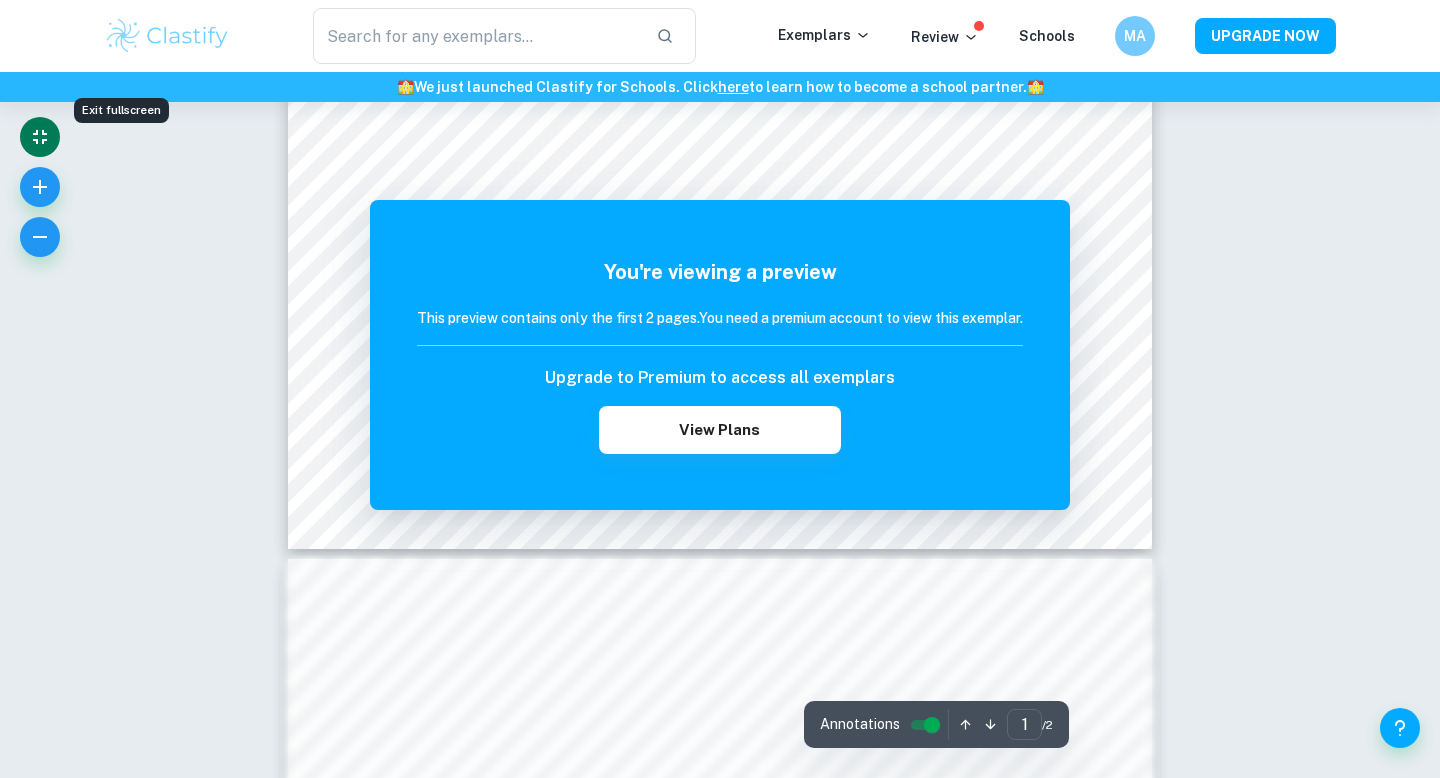scroll, scrollTop: 0, scrollLeft: 0, axis: both 